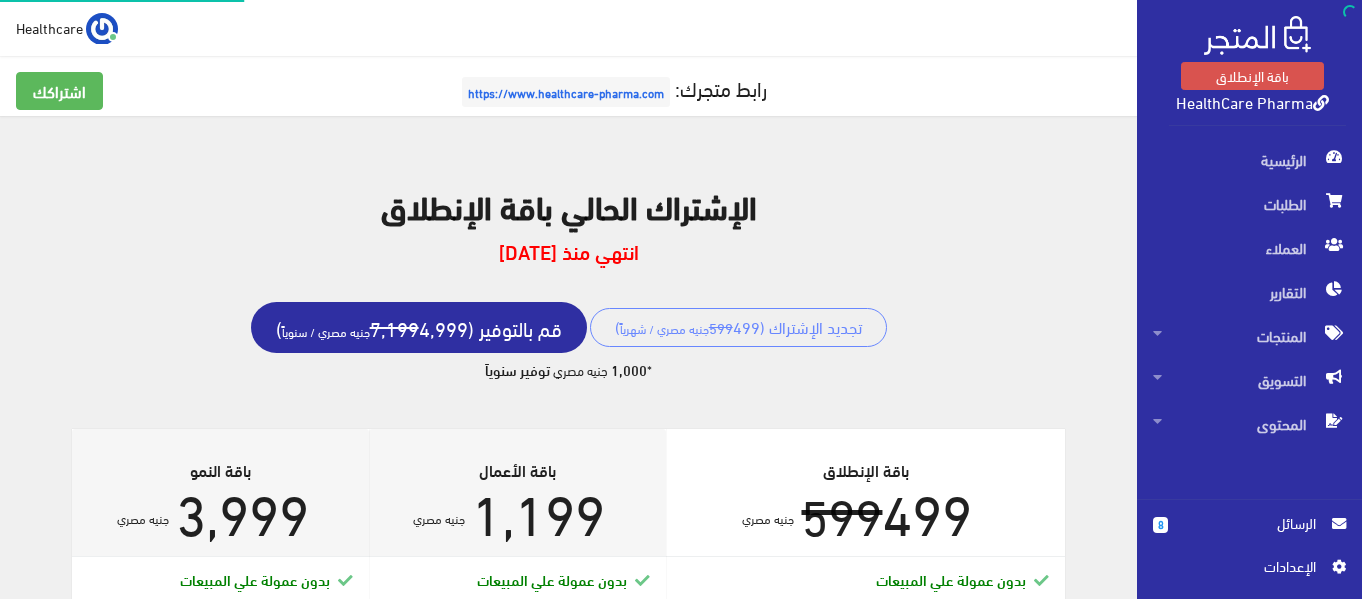 scroll, scrollTop: 0, scrollLeft: 0, axis: both 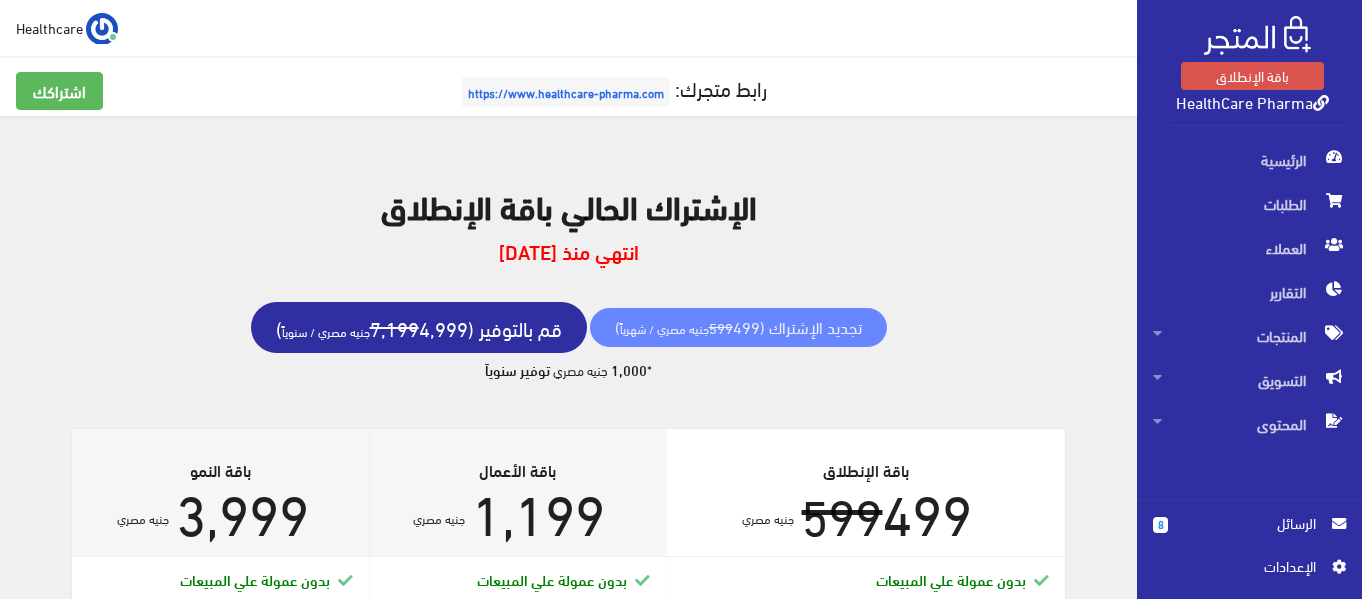 click on "جنيه مصري
/
شهرياً" at bounding box center (664, 328) 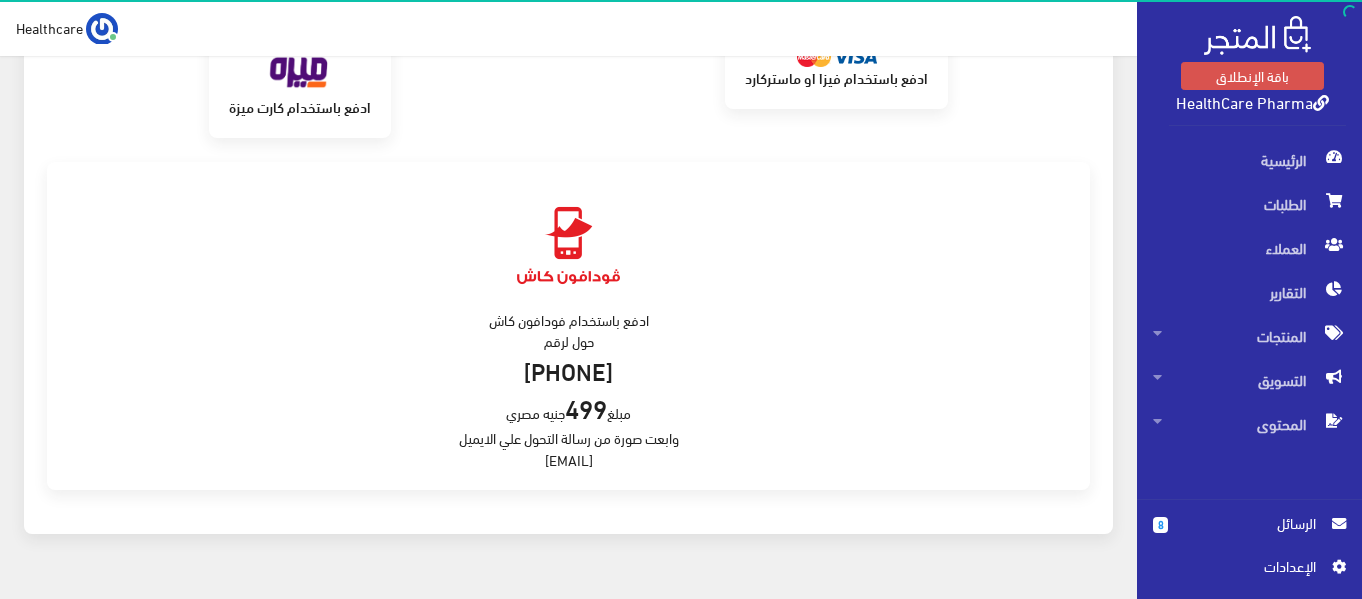 scroll, scrollTop: 474, scrollLeft: 0, axis: vertical 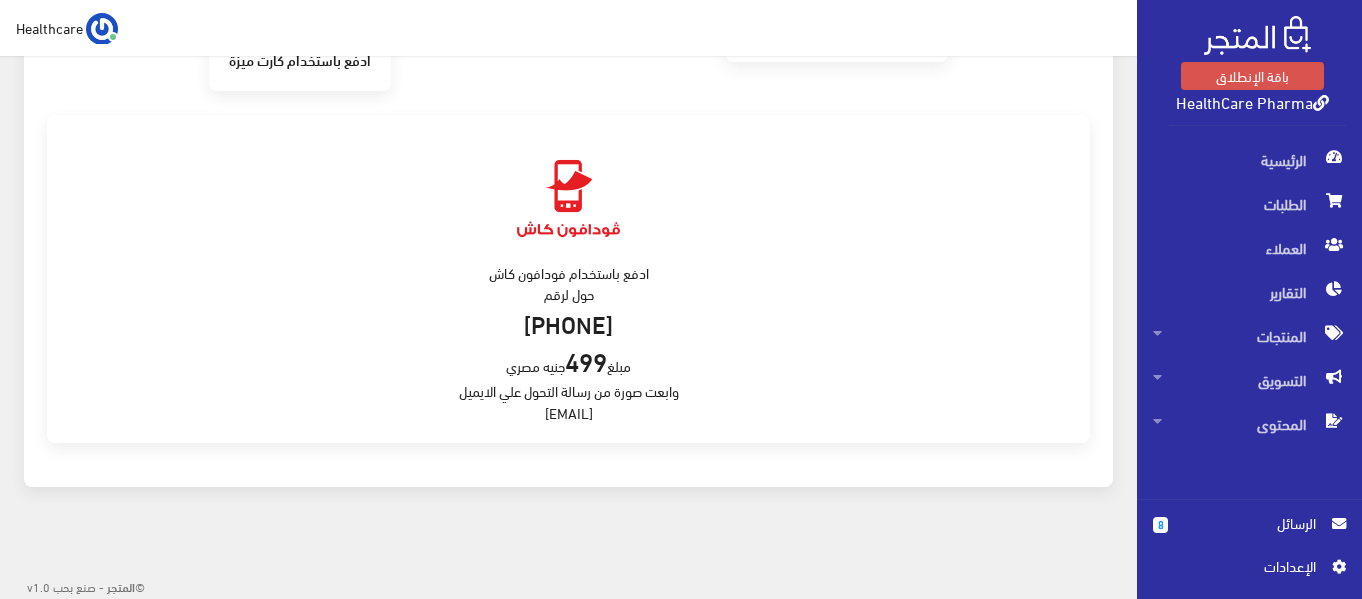 click at bounding box center (568, 198) 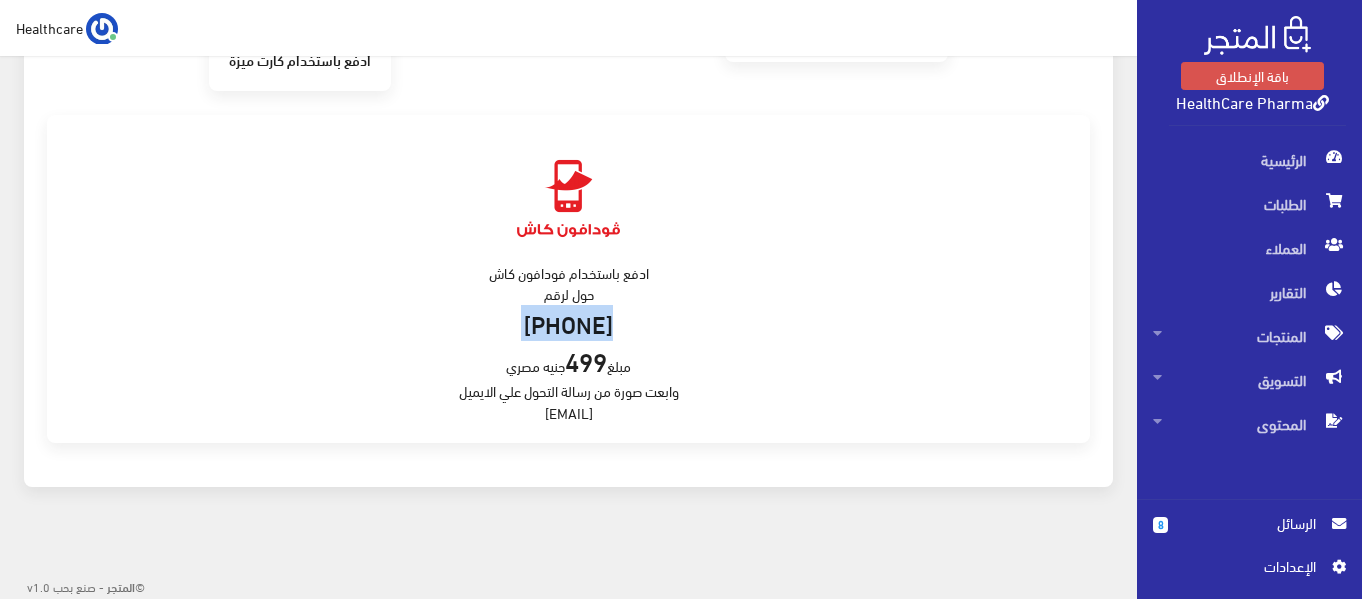 click on "01006900800" at bounding box center (568, 322) 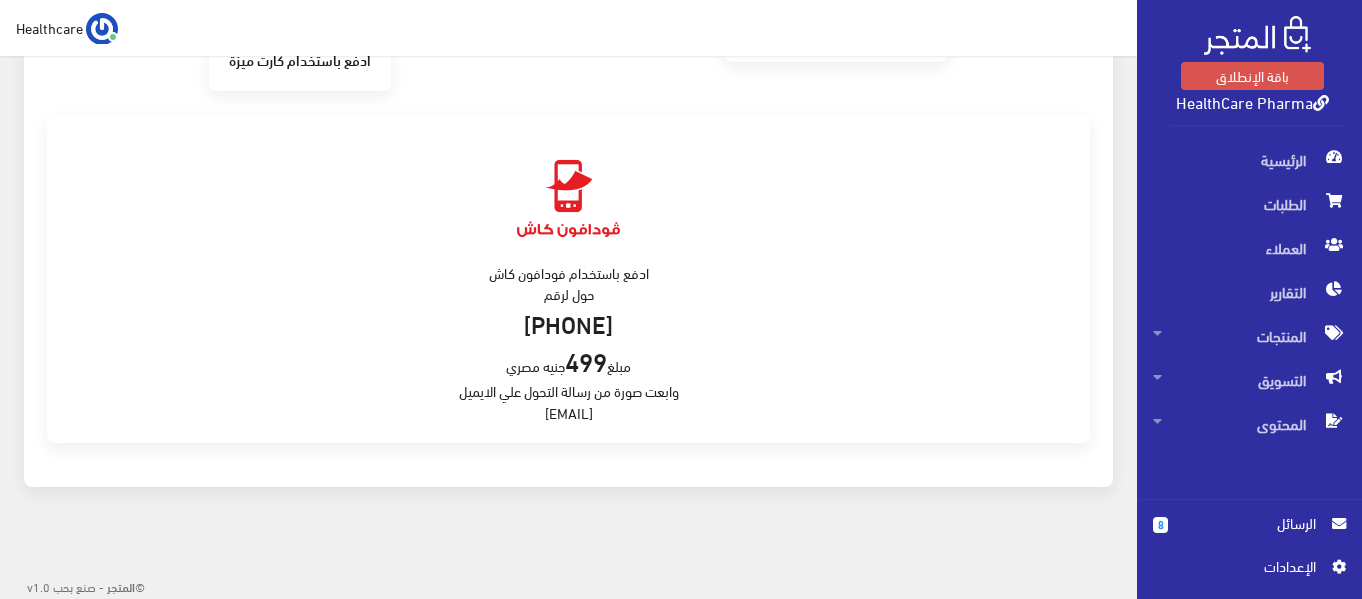 click on "ادفع باستخدام فودافون كاش
حول لرقم
01006900800
مبلغ
499
جنيه مصري
وابعت صورة من رسالة التحول علي الايميل
support@almatjar.store" at bounding box center (568, 279) 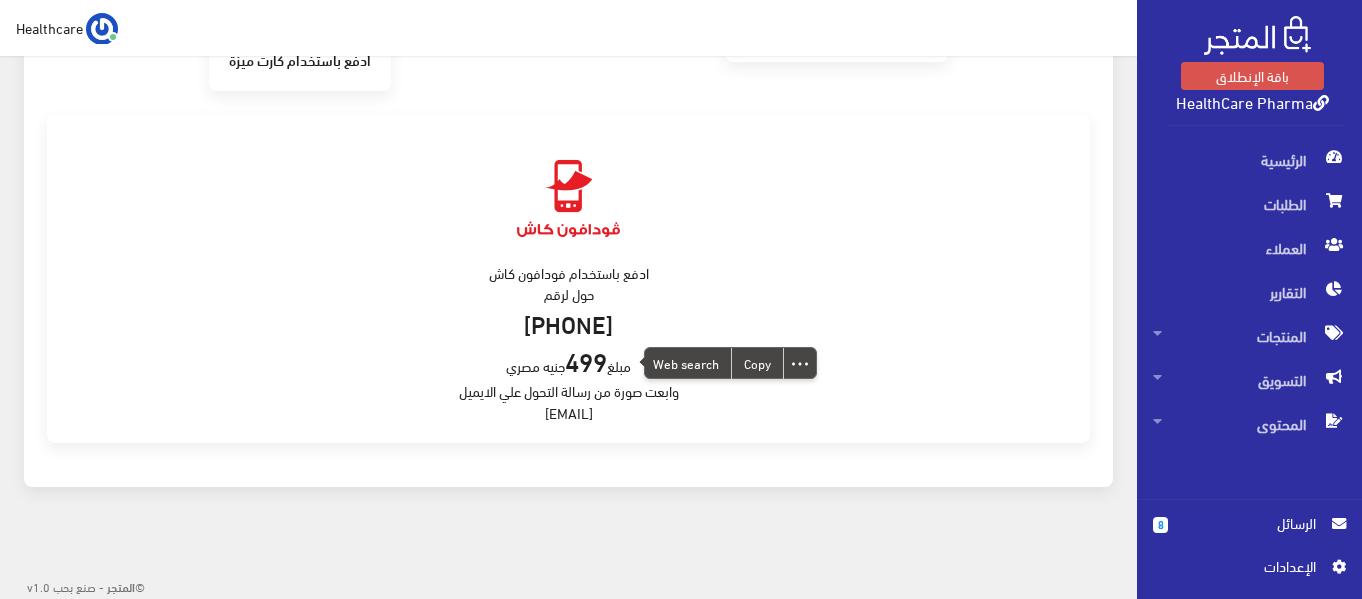click on "ادفع باستخدام فودافون كاش
حول لرقم
01006900800
مبلغ
499
جنيه مصري
وابعت صورة من رسالة التحول علي الايميل
support@almatjar.store" at bounding box center [568, 279] 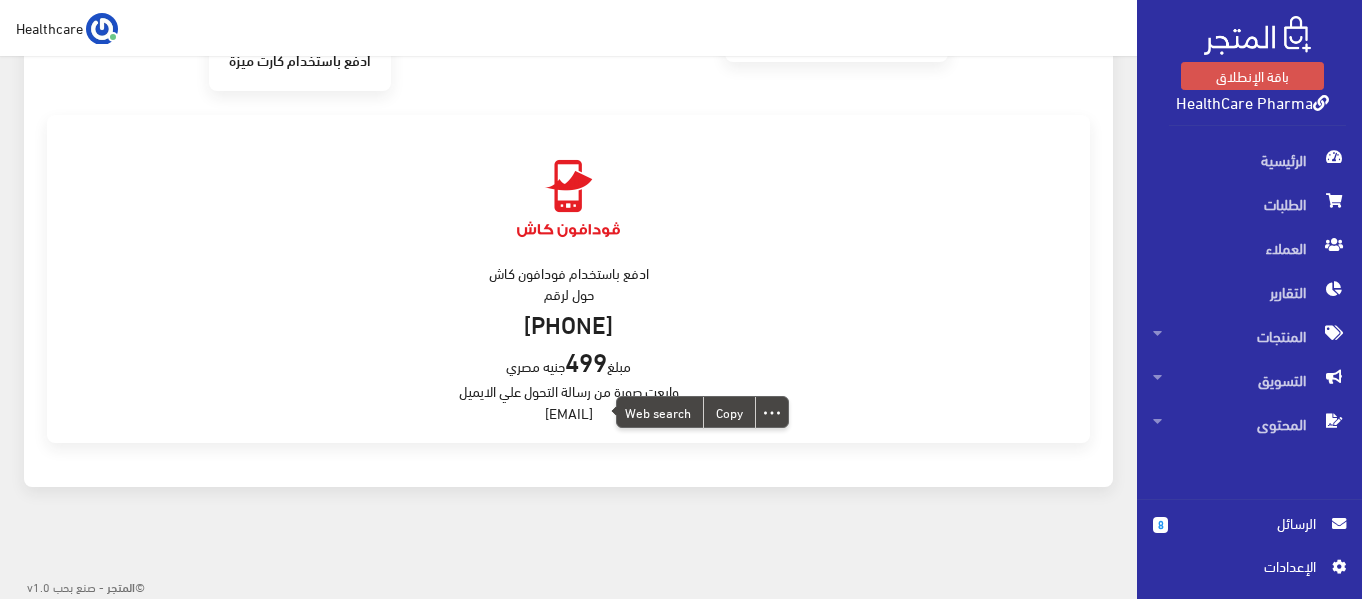 click on "ادفع باستخدام فودافون كاش
حول لرقم
01006900800
مبلغ
499
جنيه مصري
وابعت صورة من رسالة التحول علي الايميل
support@almatjar.store" at bounding box center (568, 279) 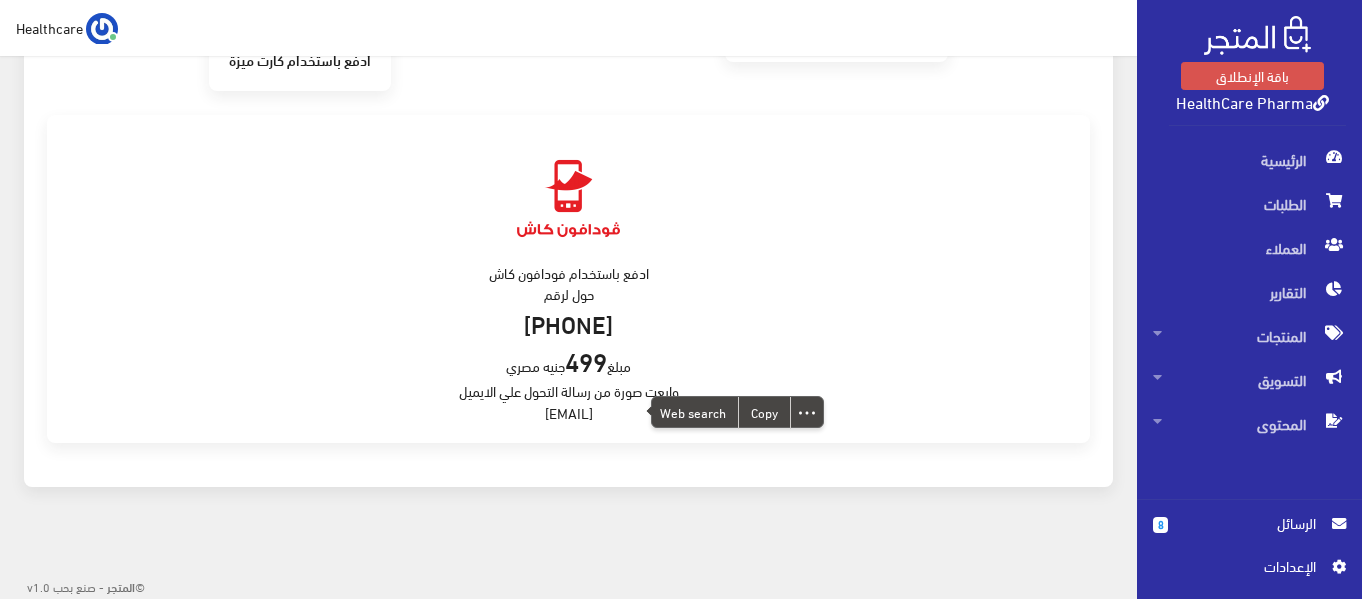 click on "ادفع باستخدام فودافون كاش
حول لرقم
01006900800
مبلغ
499
جنيه مصري
وابعت صورة من رسالة التحول علي الايميل
support@almatjar.store" at bounding box center [568, 279] 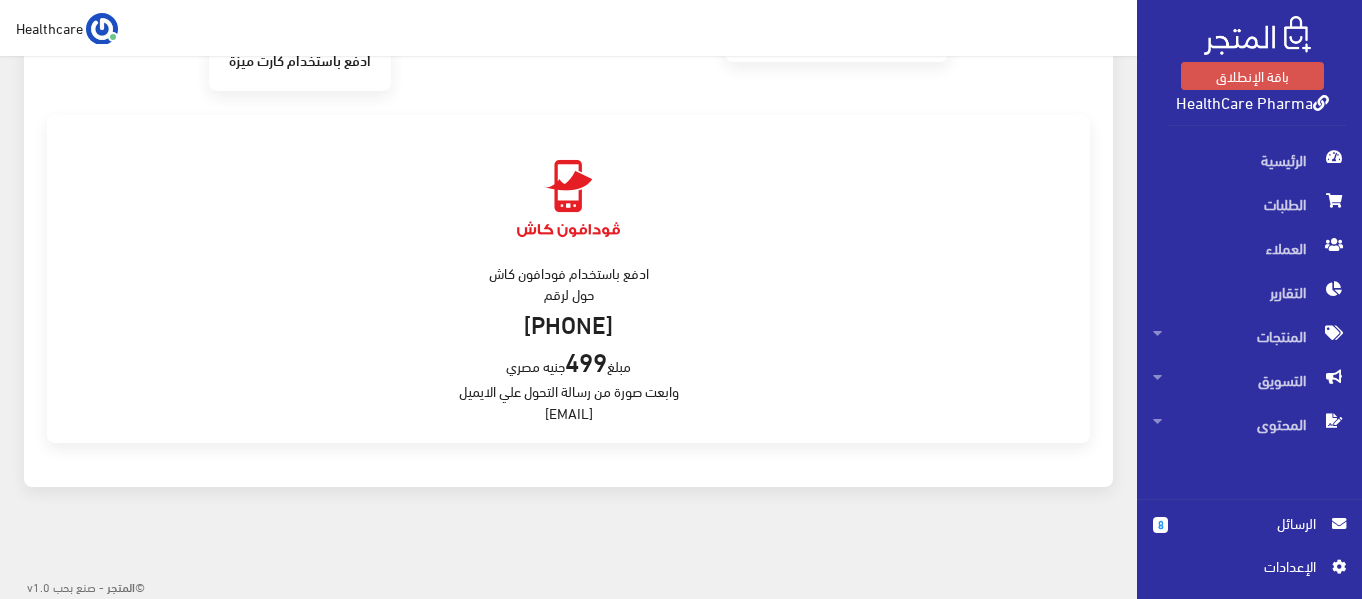 click on "ادفع باستخدام فودافون كاش
حول لرقم
01006900800
مبلغ
499
جنيه مصري
وابعت صورة من رسالة التحول علي الايميل
support@almatjar.store" at bounding box center (568, 279) 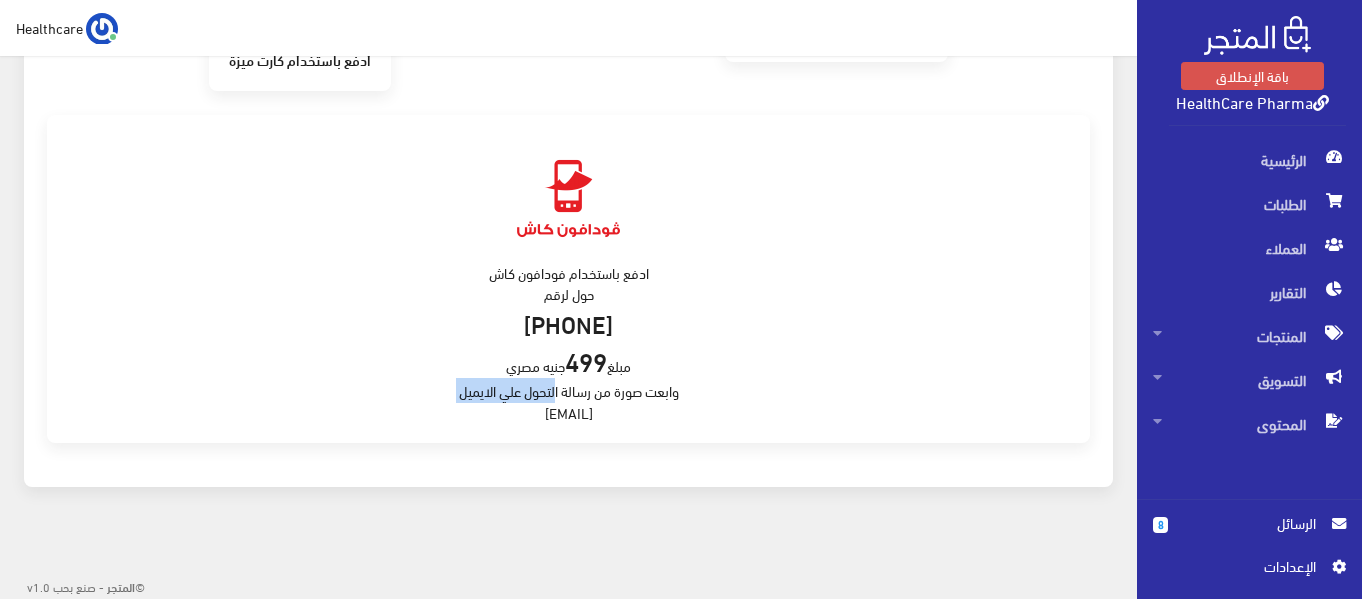 click on "ادفع باستخدام فودافون كاش
حول لرقم
01006900800
مبلغ
499
جنيه مصري
وابعت صورة من رسالة التحول علي الايميل
support@almatjar.store" at bounding box center [568, 279] 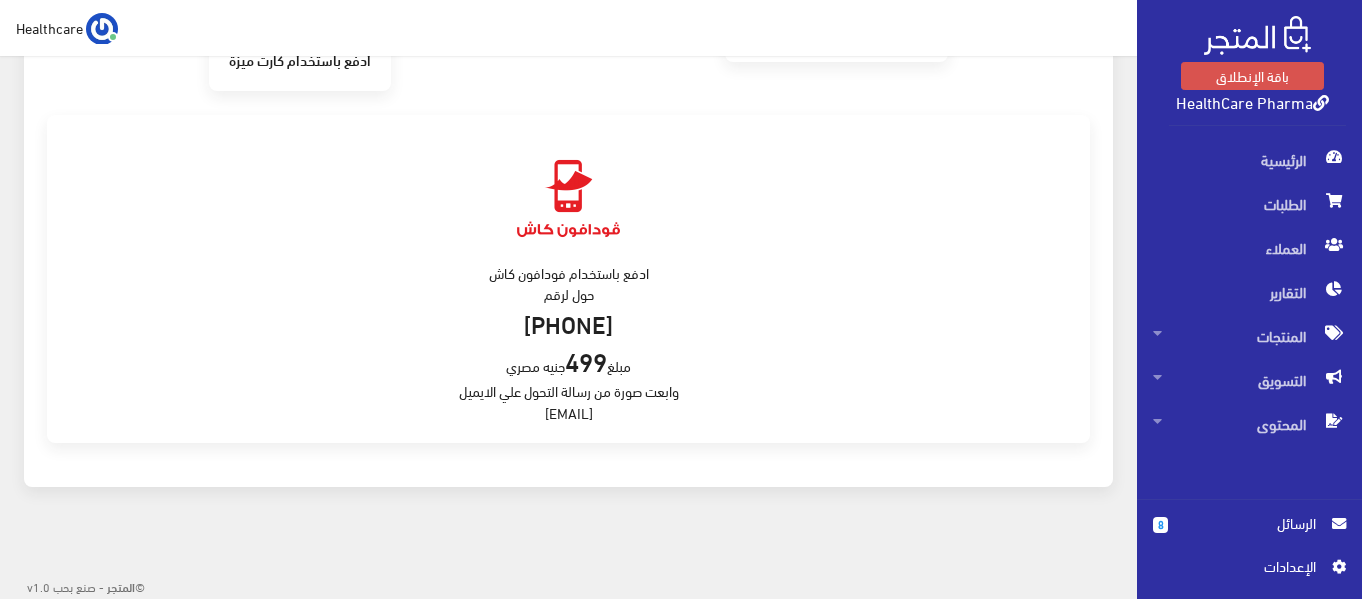 click on "ادفع باستخدام فودافون كاش
حول لرقم
01006900800
مبلغ
499
جنيه مصري
وابعت صورة من رسالة التحول علي الايميل
support@almatjar.store" at bounding box center [568, 279] 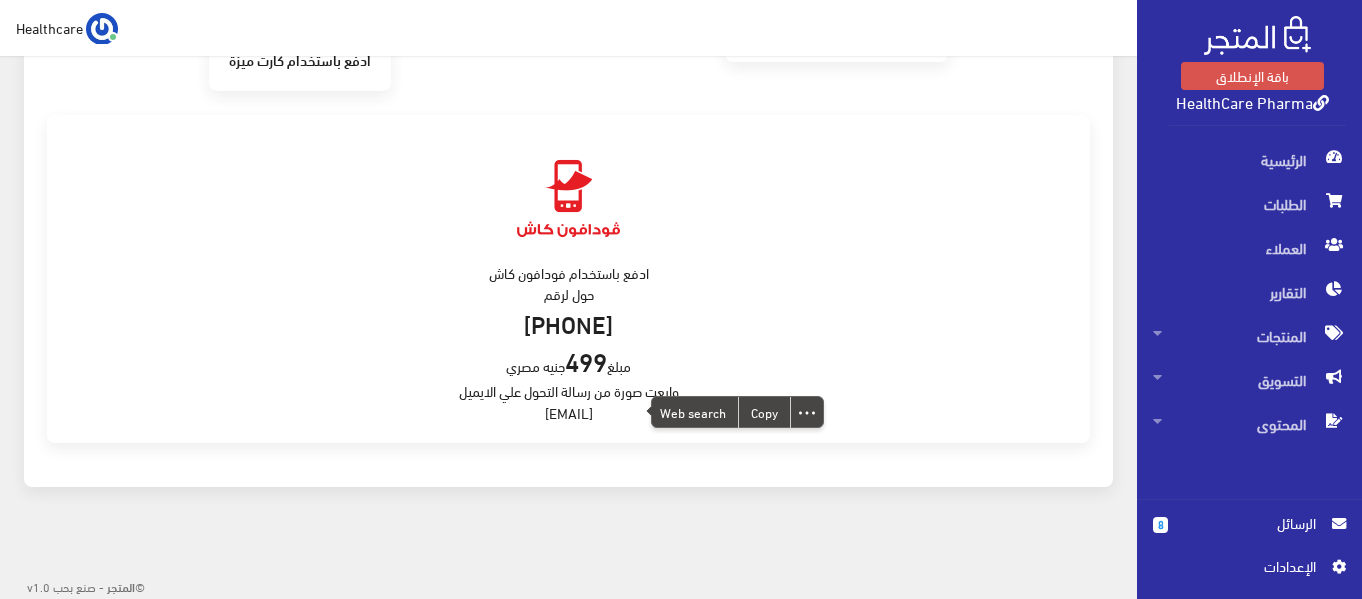 click on "ادفع باستخدام فودافون كاش
حول لرقم
01006900800
مبلغ
499
جنيه مصري
وابعت صورة من رسالة التحول علي الايميل
support@almatjar.store" at bounding box center (568, 279) 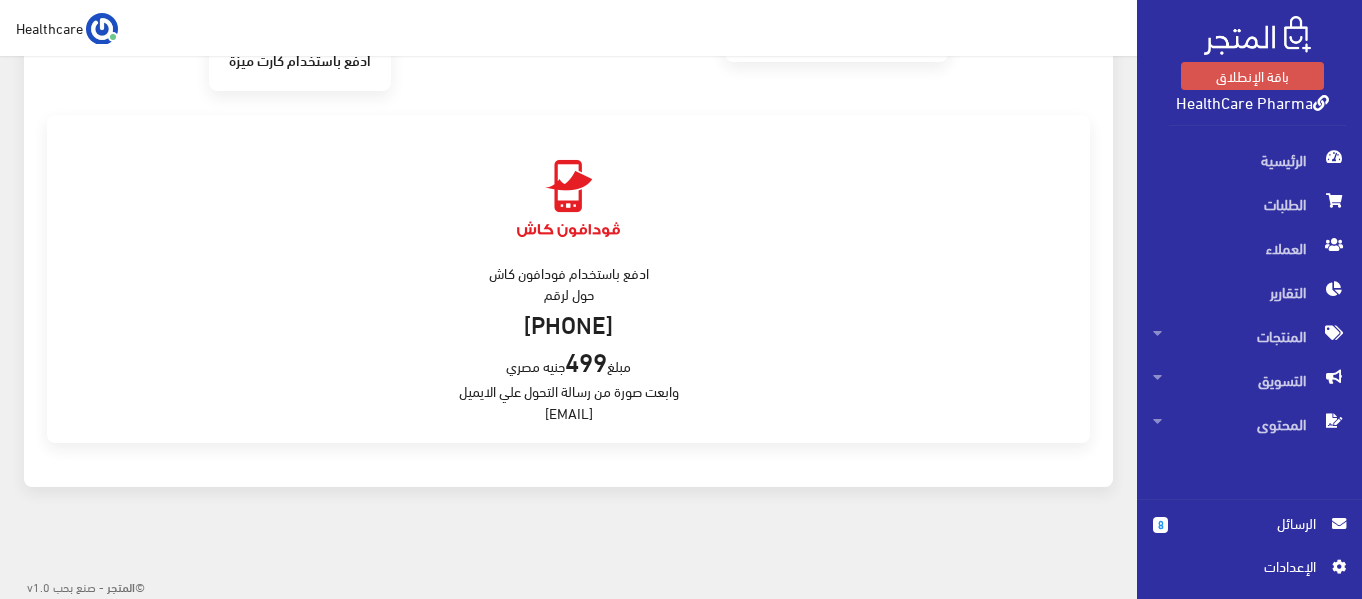 click on "ادفع باستخدام فودافون كاش
حول لرقم
01006900800
مبلغ
499
جنيه مصري
وابعت صورة من رسالة التحول علي الايميل
support@almatjar.store" at bounding box center (568, 279) 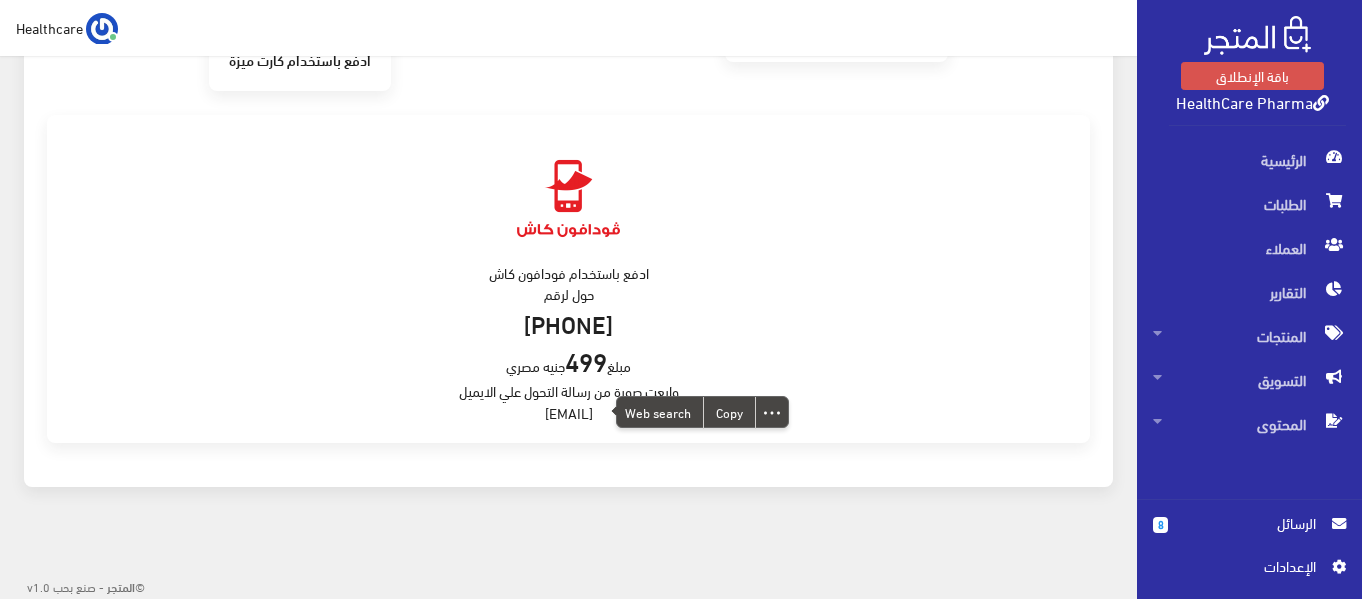 click on "ادفع باستخدام فودافون كاش
حول لرقم
01006900800
مبلغ
499
جنيه مصري
وابعت صورة من رسالة التحول علي الايميل
support@almatjar.store" at bounding box center [568, 279] 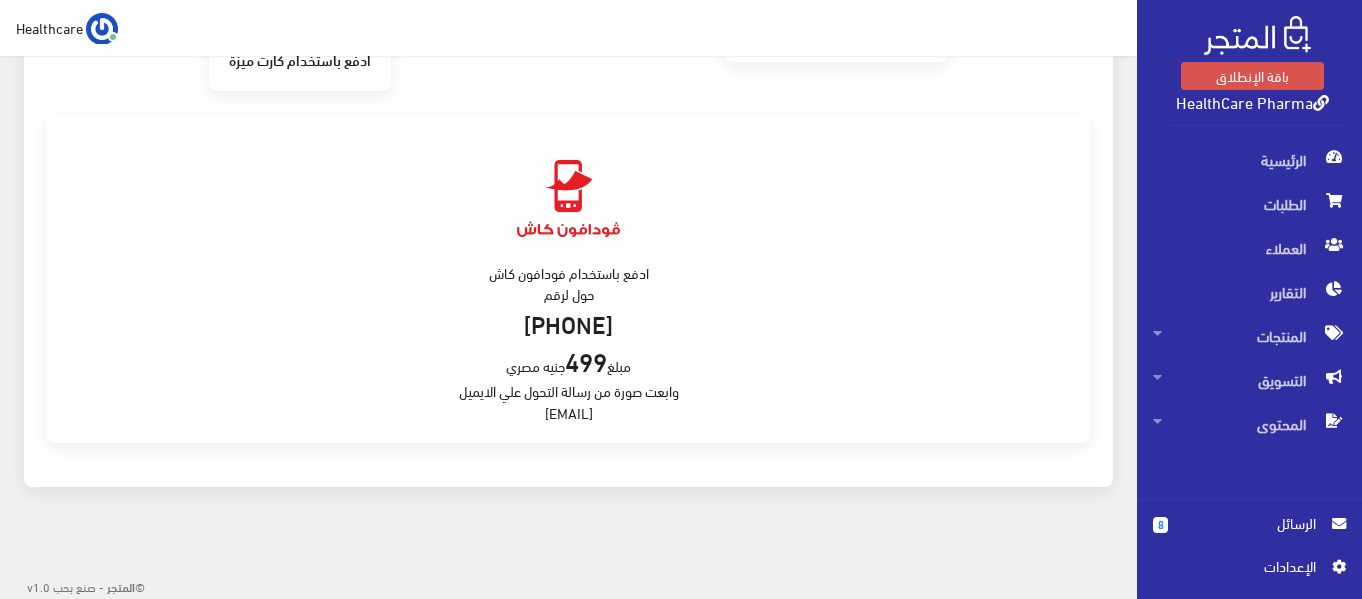 click on "ادفع باستخدام فودافون كاش
حول لرقم
01006900800
مبلغ
499
جنيه مصري
وابعت صورة من رسالة التحول علي الايميل
support@almatjar.store" at bounding box center (568, 279) 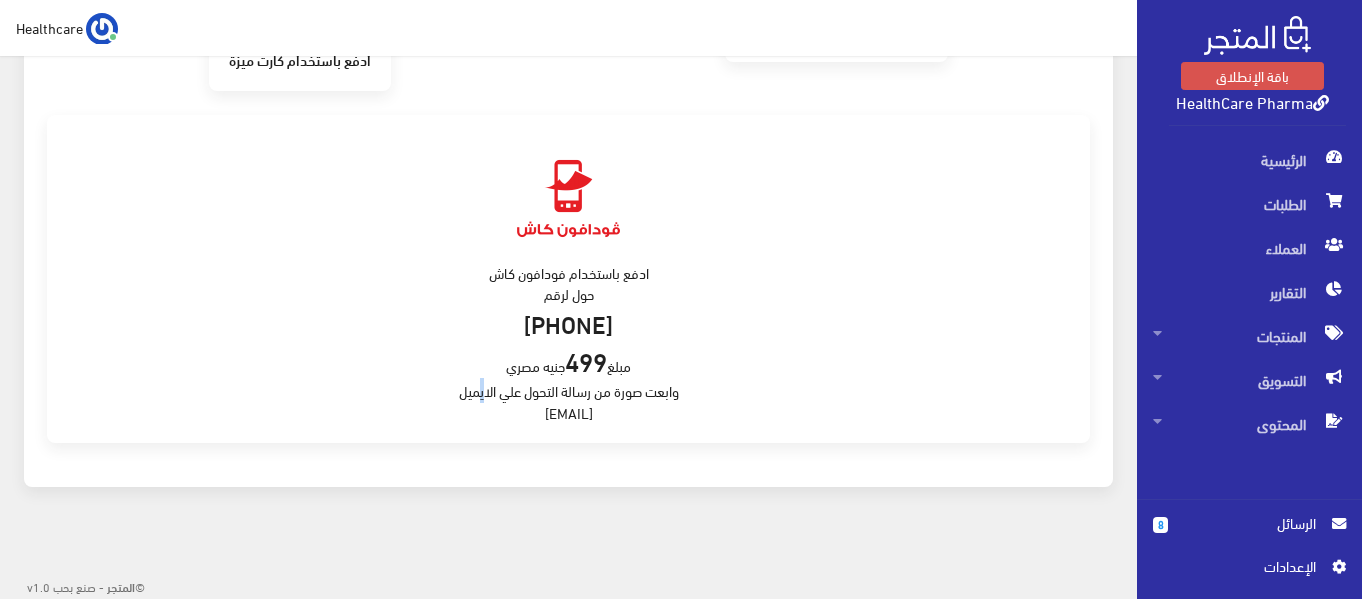click on "ادفع باستخدام فودافون كاش
حول لرقم
01006900800
مبلغ
499
جنيه مصري
وابعت صورة من رسالة التحول علي الايميل
support@almatjar.store" at bounding box center [568, 279] 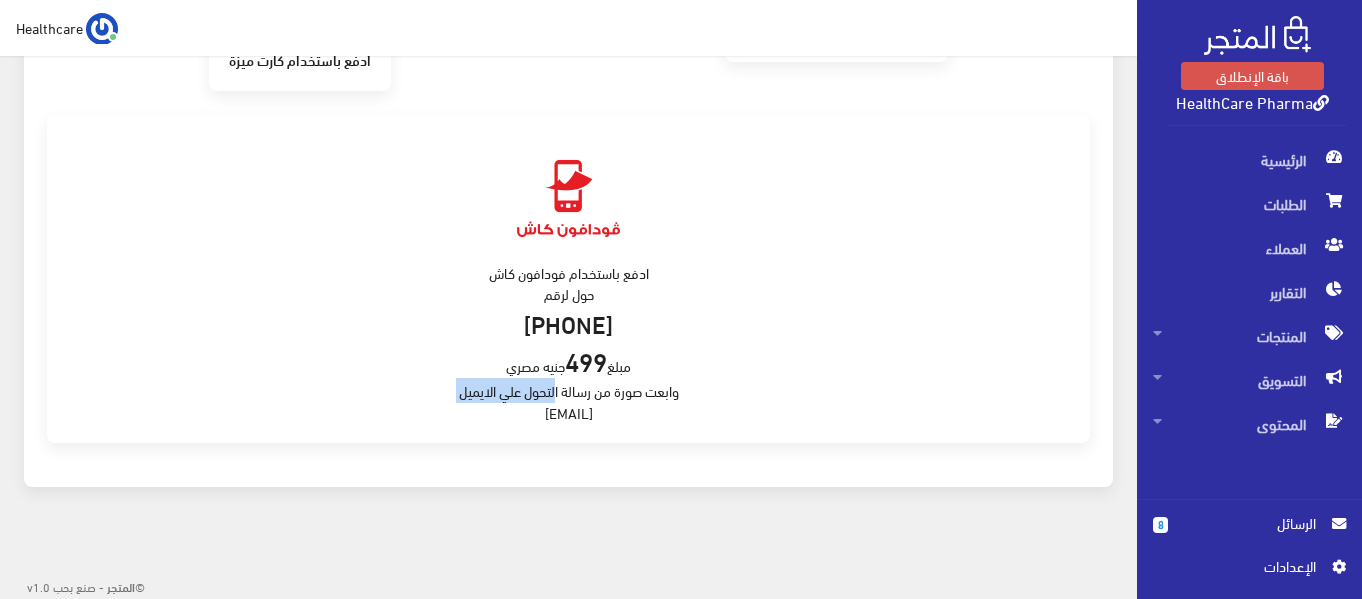 click on "ادفع باستخدام فودافون كاش
حول لرقم
01006900800
مبلغ
499
جنيه مصري
وابعت صورة من رسالة التحول علي الايميل
support@almatjar.store" at bounding box center [568, 279] 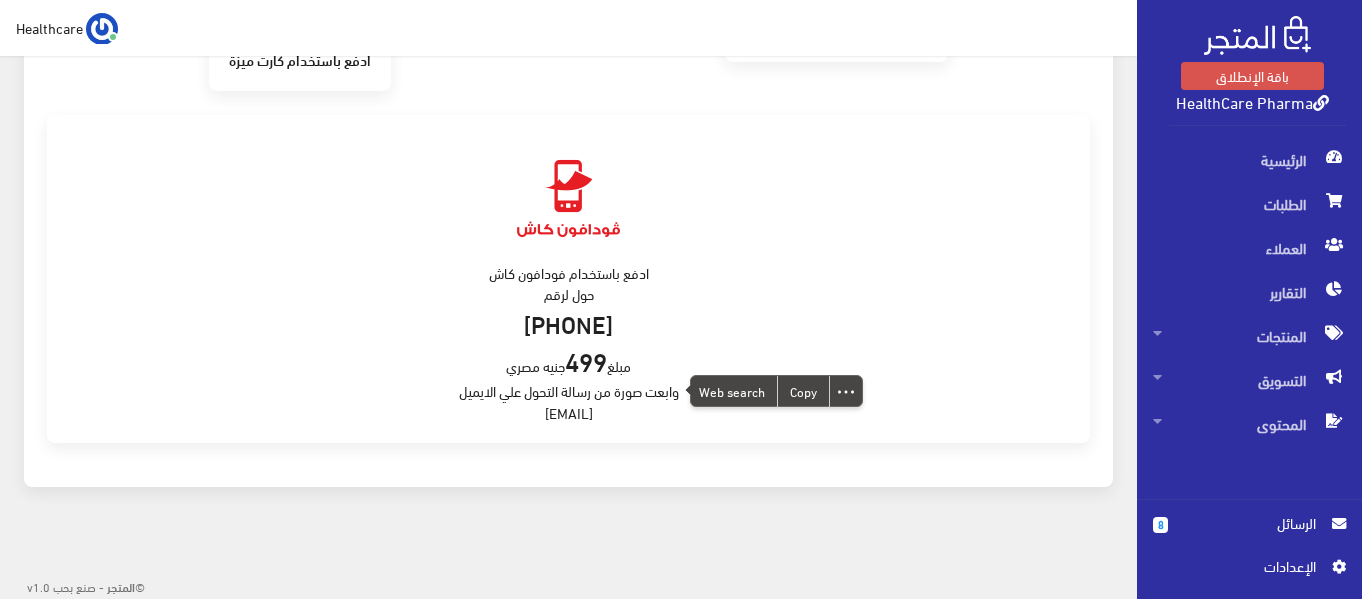 click on "ادفع باستخدام فودافون كاش
حول لرقم
01006900800
مبلغ
499
جنيه مصري
وابعت صورة من رسالة التحول علي الايميل
support@almatjar.store" at bounding box center [568, 279] 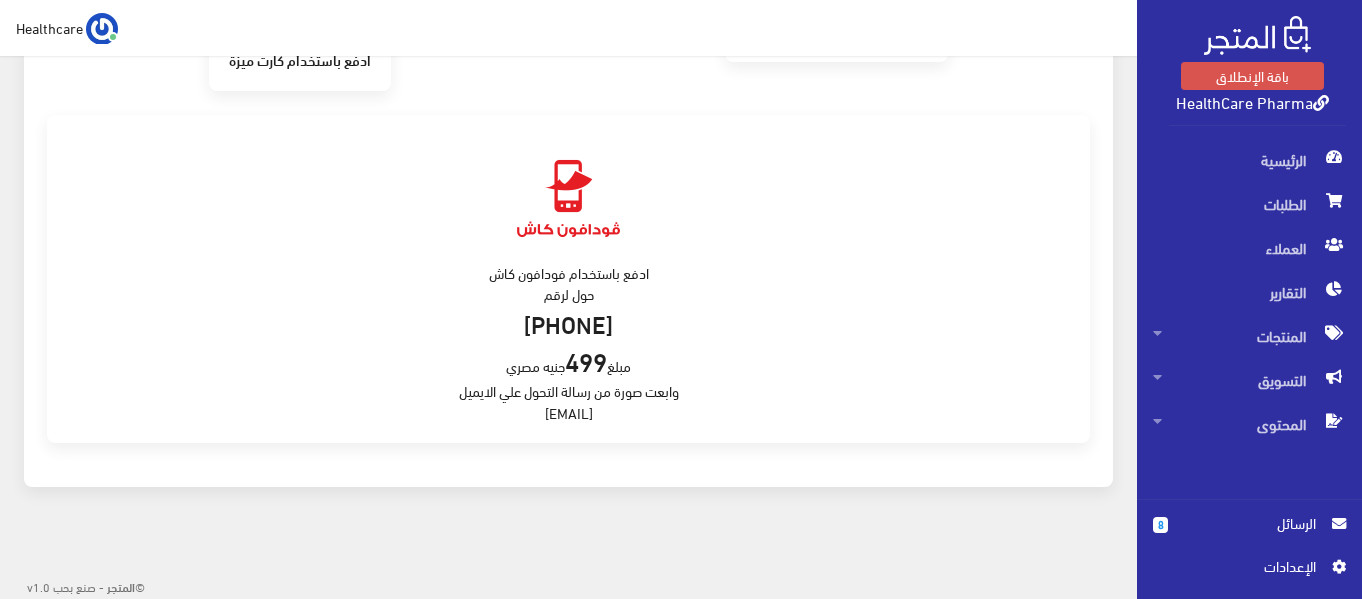 click on "ادفع باستخدام فودافون كاش
حول لرقم
01006900800
مبلغ
499
جنيه مصري
وابعت صورة من رسالة التحول علي الايميل
support@almatjar.store" at bounding box center (568, 279) 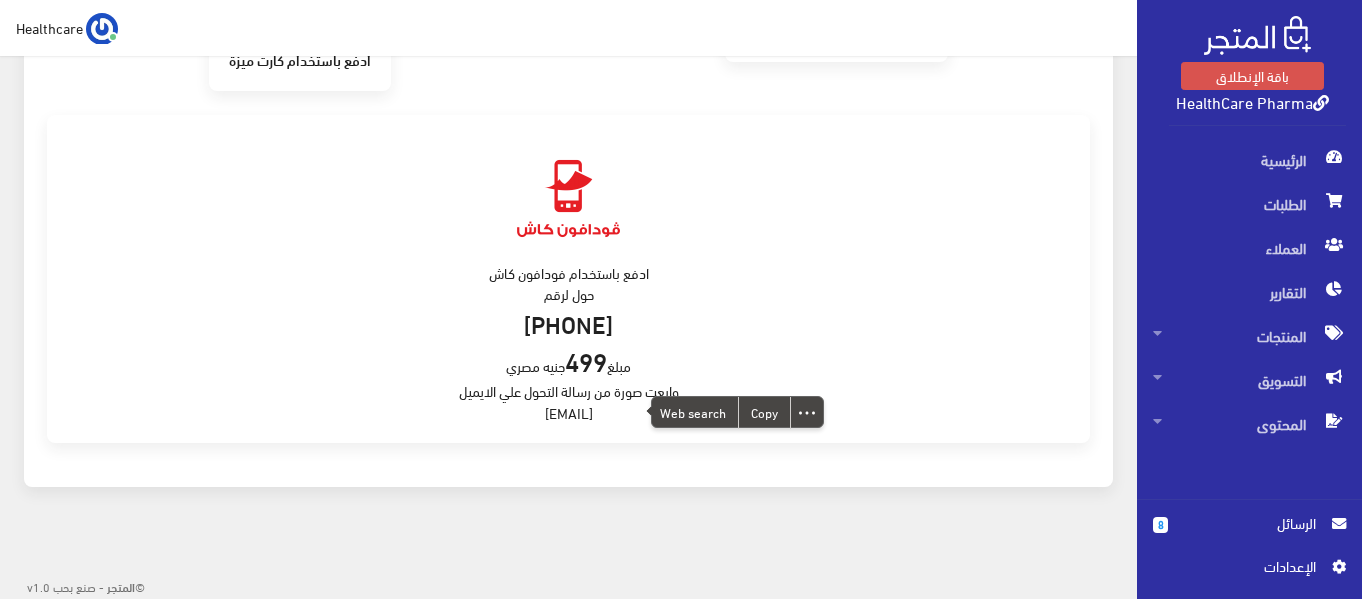 click on "ادفع باستخدام فودافون كاش
حول لرقم
01006900800
مبلغ
499
جنيه مصري
وابعت صورة من رسالة التحول علي الايميل
support@almatjar.store" at bounding box center [568, 279] 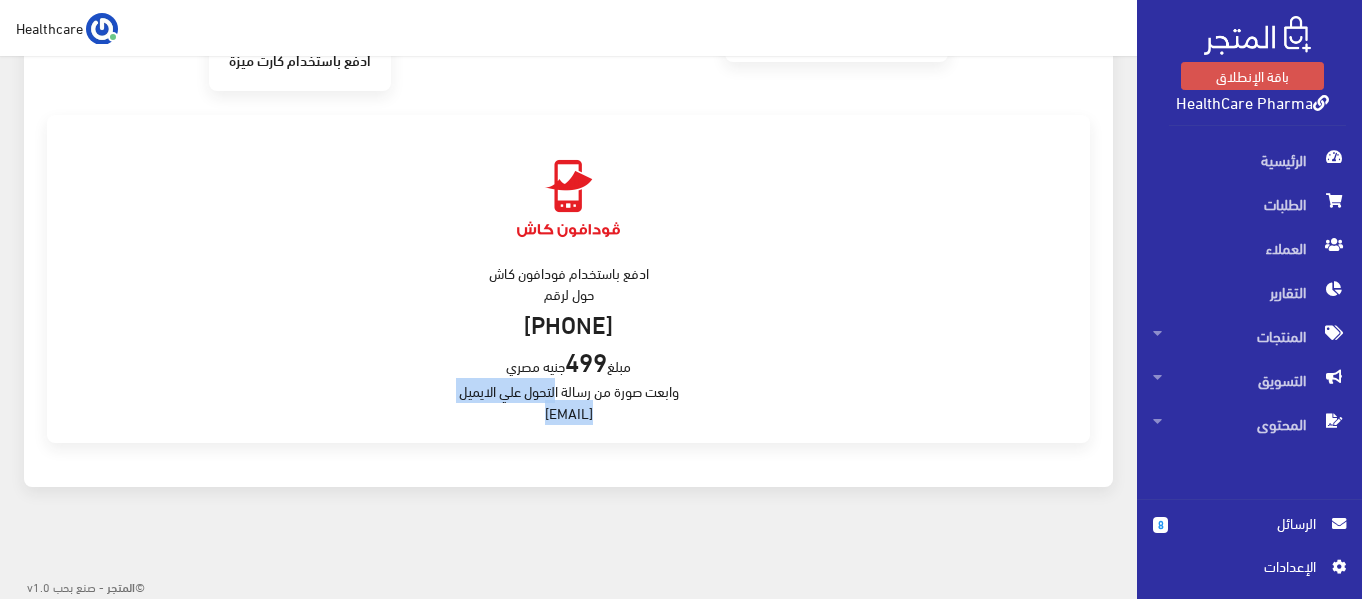 click on "ادفع باستخدام فودافون كاش
حول لرقم
01006900800
مبلغ
499
جنيه مصري
وابعت صورة من رسالة التحول علي الايميل
support@almatjar.store" at bounding box center [568, 279] 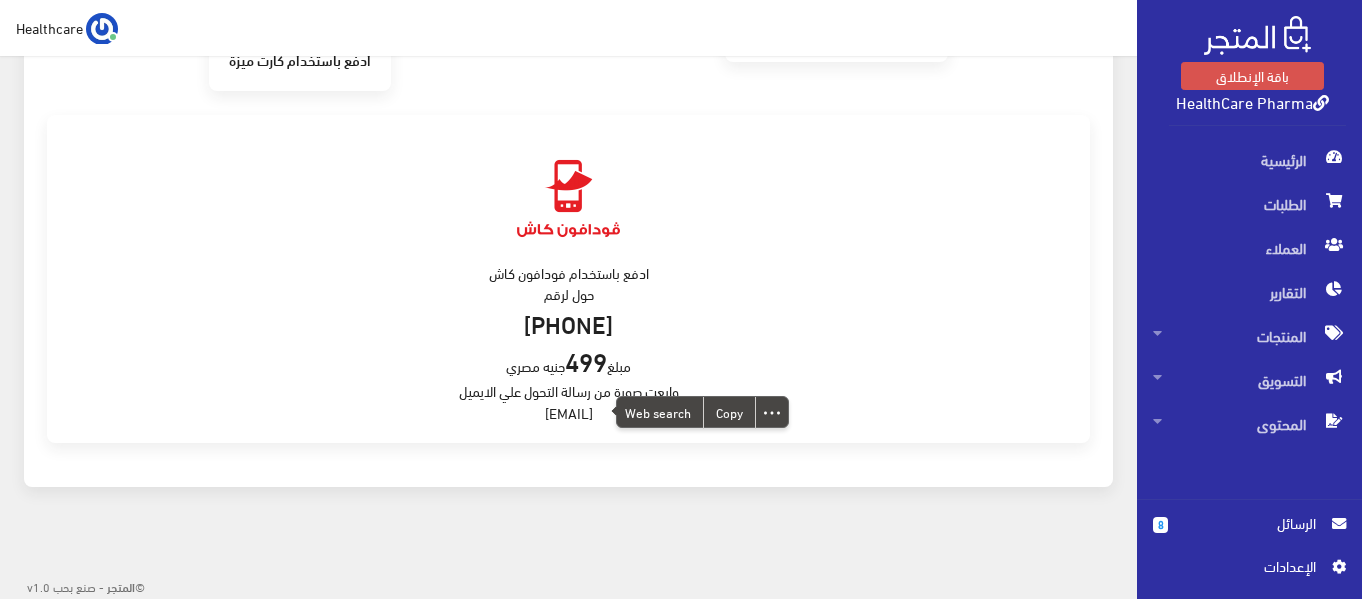 click on "ادفع باستخدام فودافون كاش
حول لرقم
01006900800
مبلغ
499
جنيه مصري
وابعت صورة من رسالة التحول علي الايميل
support@almatjar.store" at bounding box center [568, 279] 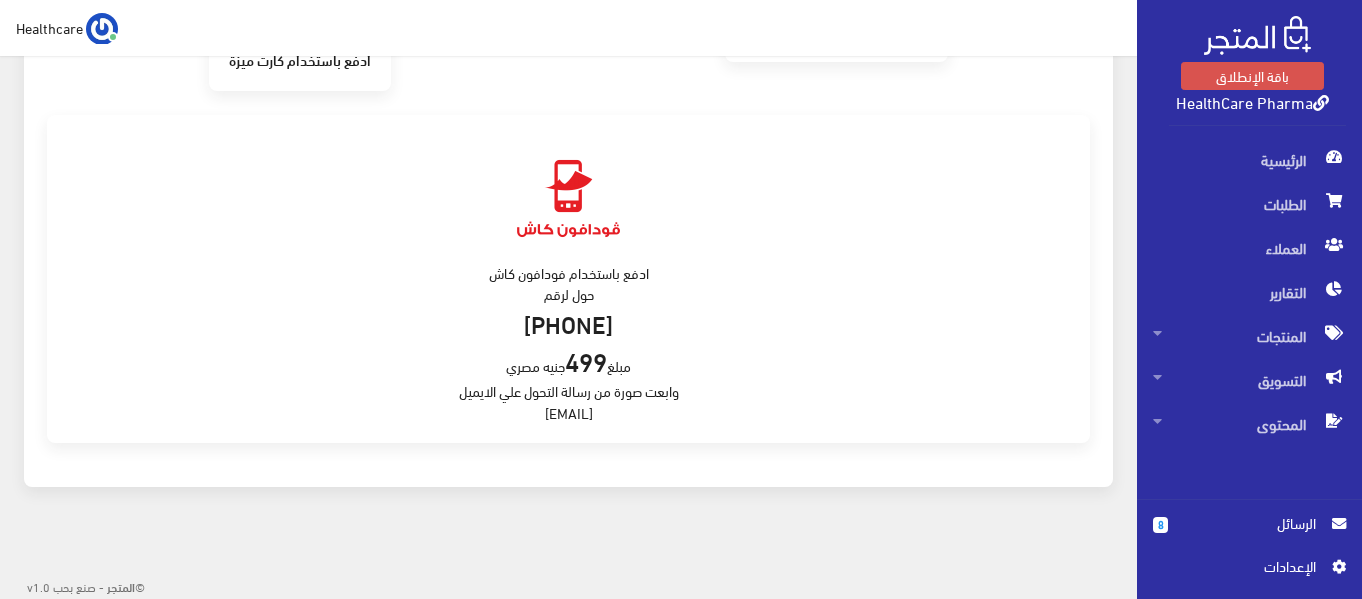 click on "ادفع باستخدام فودافون كاش
حول لرقم
01006900800
مبلغ
499
جنيه مصري
وابعت صورة من رسالة التحول علي الايميل
support@almatjar.store" at bounding box center (568, 279) 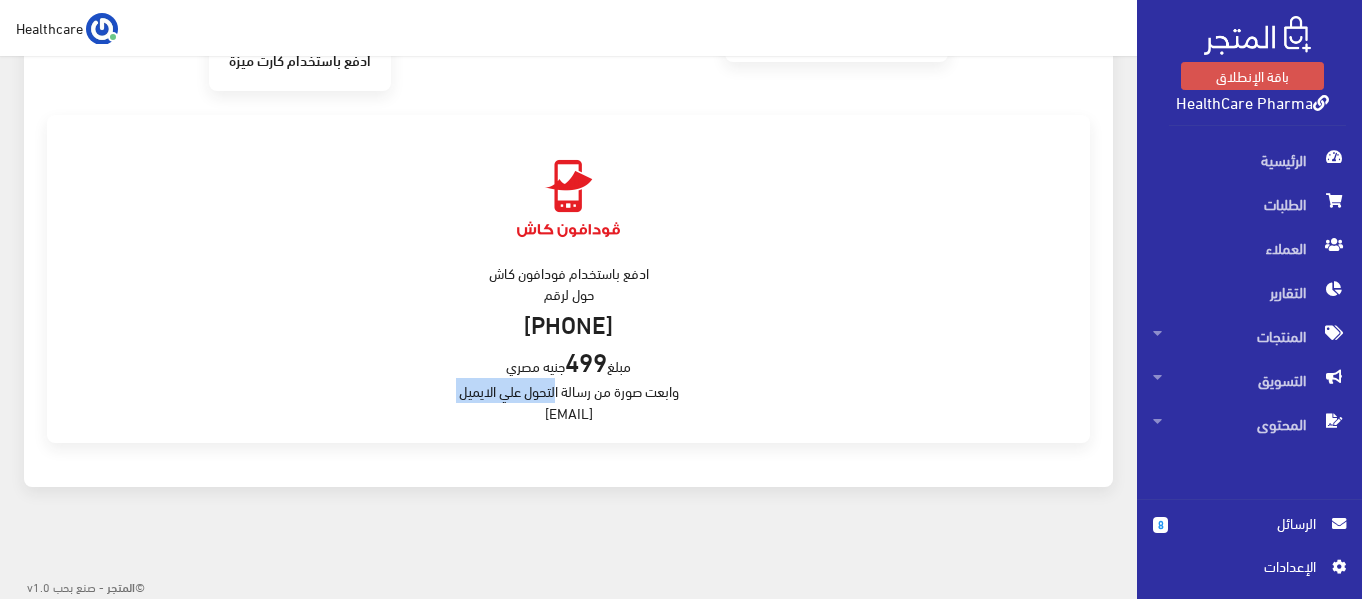 click on "ادفع باستخدام فودافون كاش
حول لرقم
01006900800
مبلغ
499
جنيه مصري
وابعت صورة من رسالة التحول علي الايميل
support@almatjar.store" at bounding box center [568, 279] 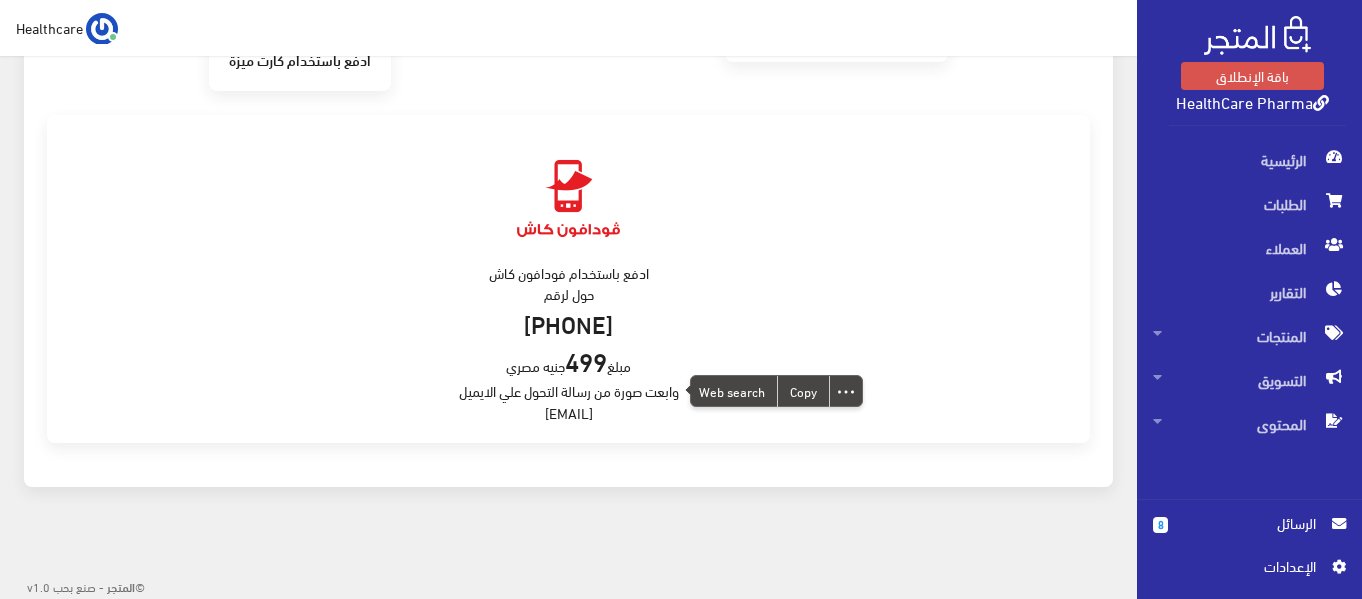 click on "ادفع باستخدام فودافون كاش
حول لرقم
01006900800
مبلغ
499
جنيه مصري
وابعت صورة من رسالة التحول علي الايميل
support@almatjar.store" at bounding box center [568, 279] 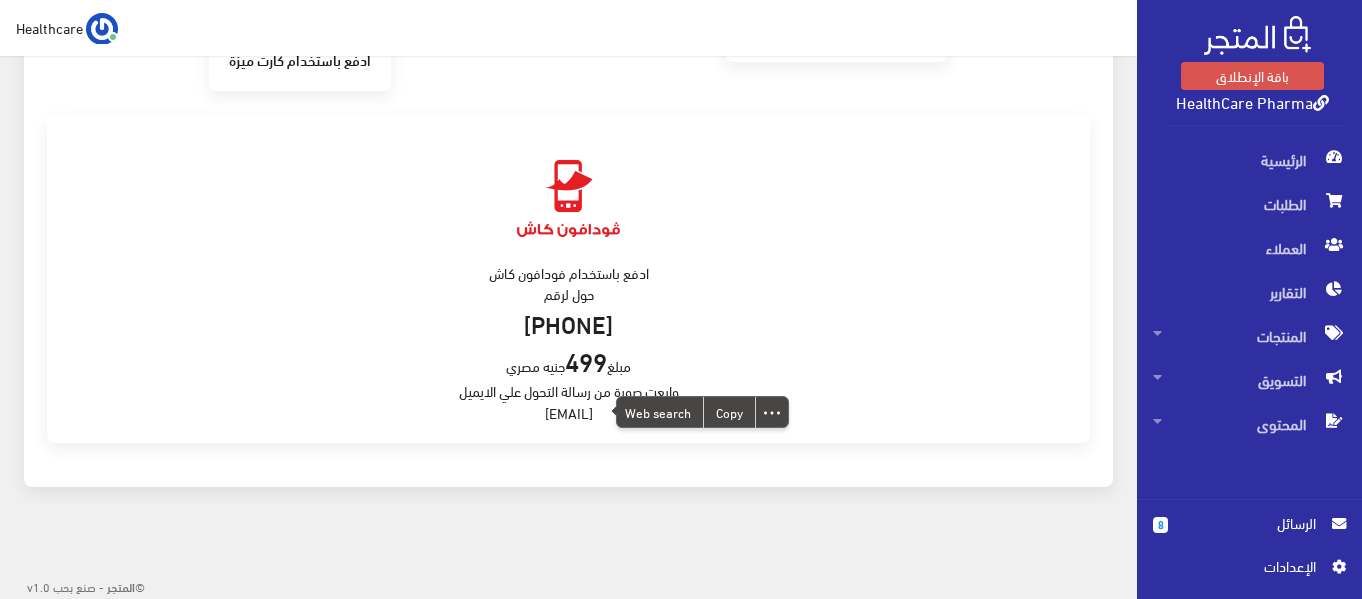 click on "ادفع باستخدام فودافون كاش
حول لرقم
01006900800
مبلغ
499
جنيه مصري
وابعت صورة من رسالة التحول علي الايميل
support@almatjar.store" at bounding box center [568, 279] 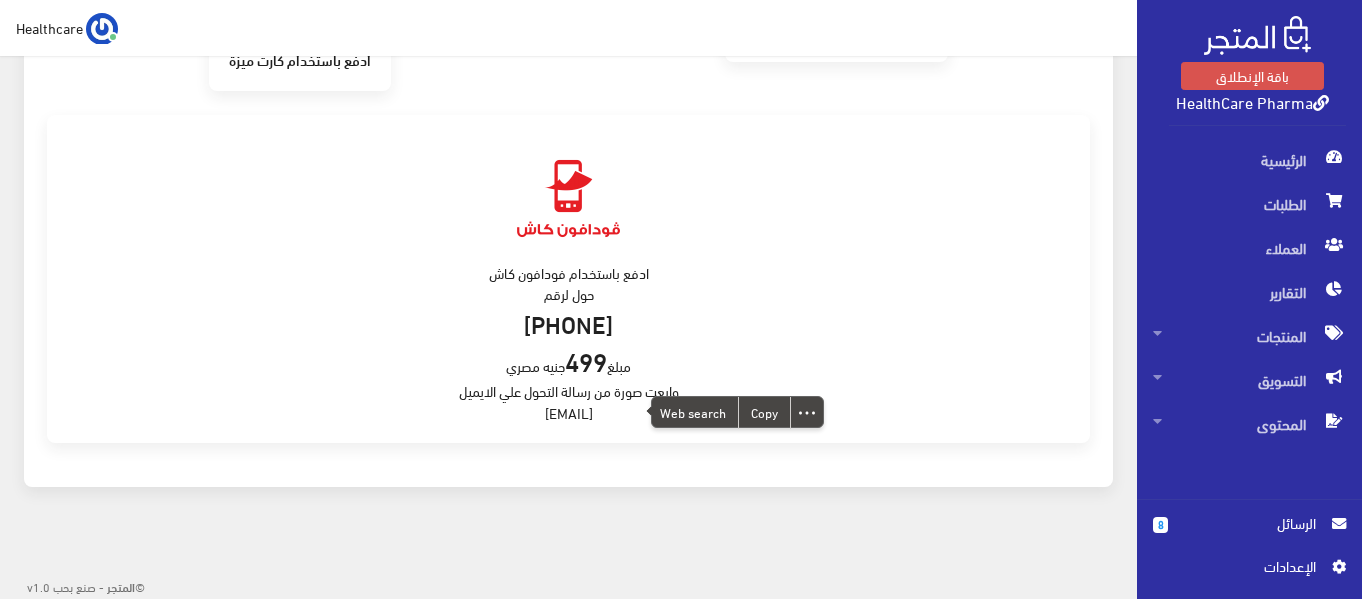 click on "ادفع باستخدام فودافون كاش
حول لرقم
01006900800
مبلغ
499
جنيه مصري
وابعت صورة من رسالة التحول علي الايميل
support@almatjar.store" at bounding box center (568, 279) 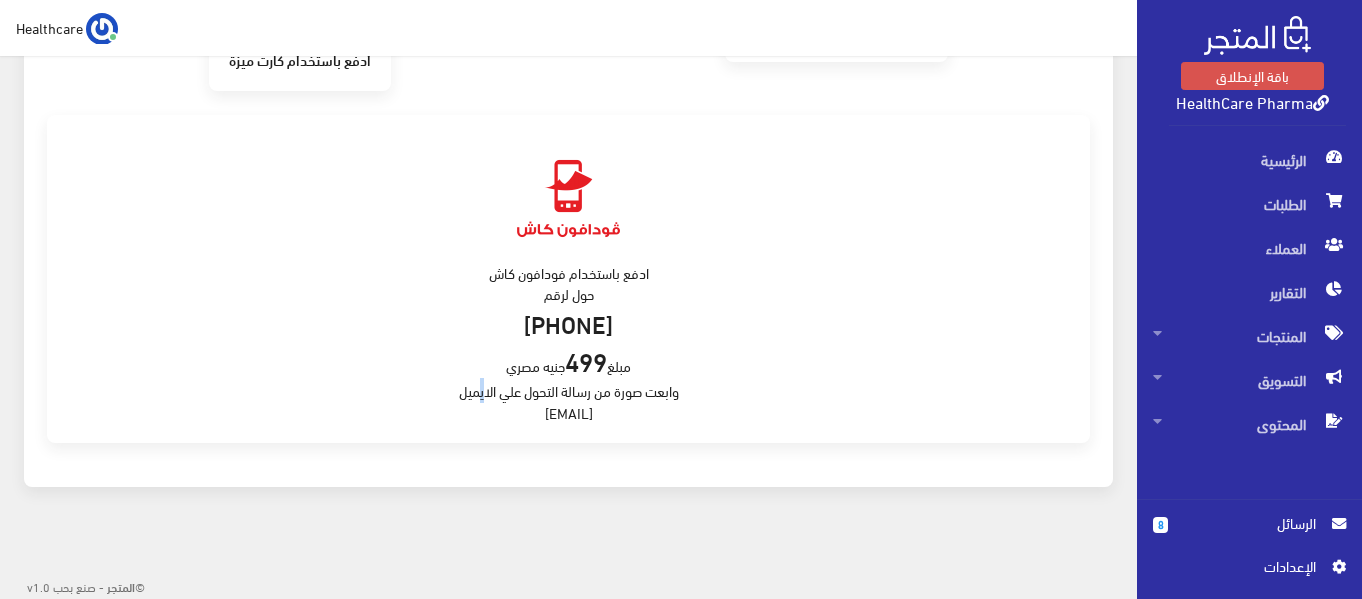 click on "ادفع باستخدام فودافون كاش
حول لرقم
01006900800
مبلغ
499
جنيه مصري
وابعت صورة من رسالة التحول علي الايميل
support@almatjar.store" at bounding box center [568, 279] 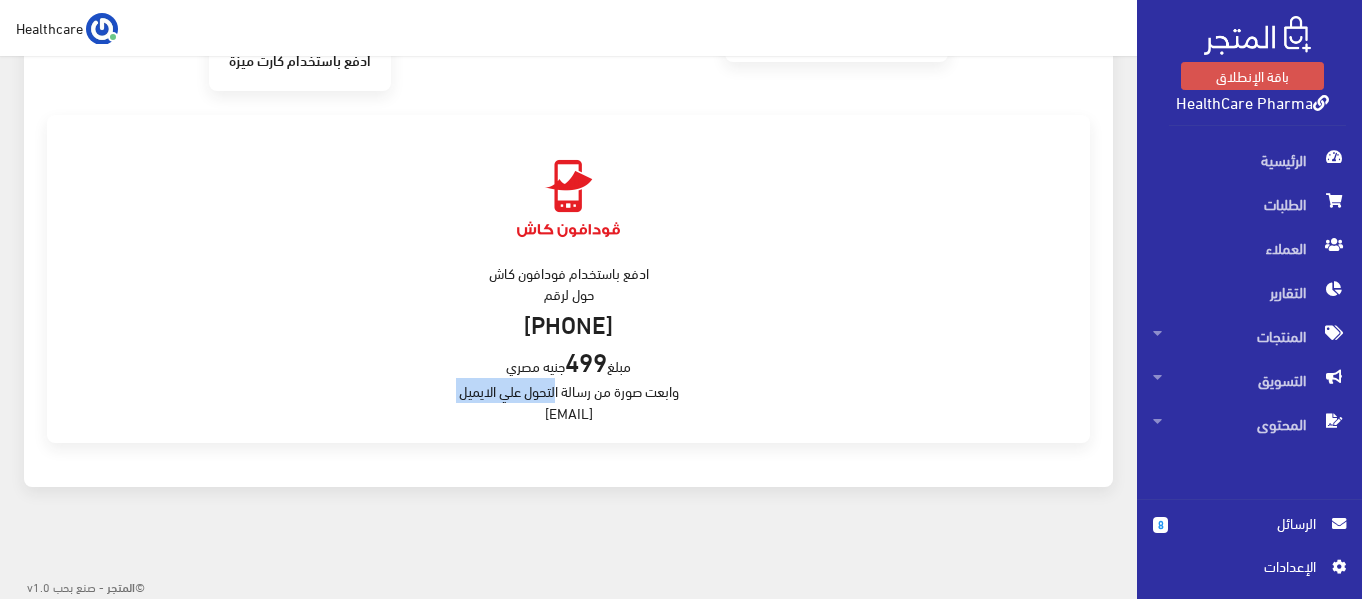 click on "ادفع باستخدام فودافون كاش
حول لرقم
01006900800
مبلغ
499
جنيه مصري
وابعت صورة من رسالة التحول علي الايميل
support@almatjar.store" at bounding box center (568, 279) 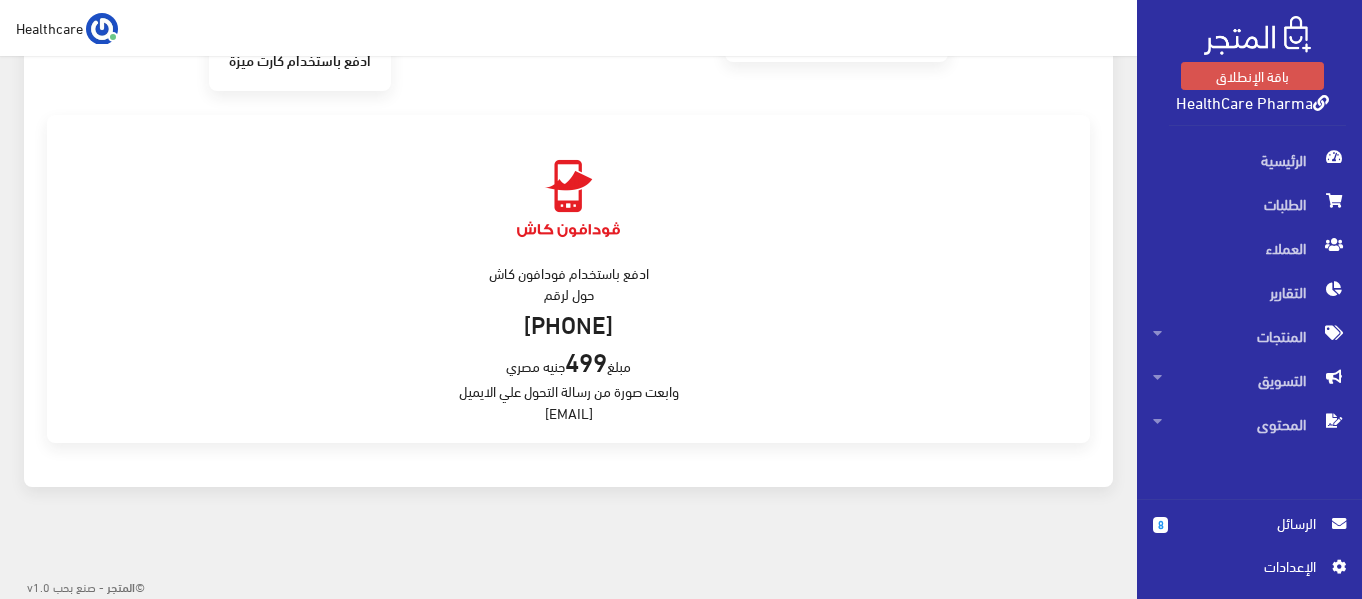 click on "ادفع باستخدام فودافون كاش
حول لرقم
01006900800
مبلغ
499
جنيه مصري
وابعت صورة من رسالة التحول علي الايميل
support@almatjar.store" at bounding box center [568, 279] 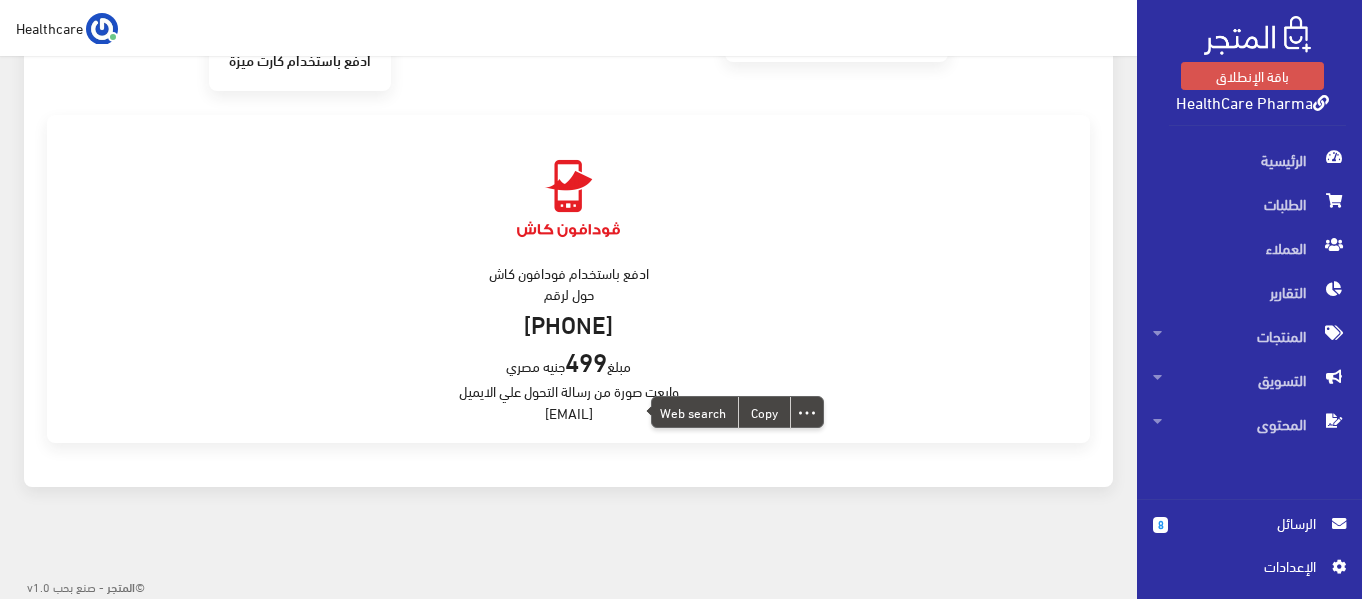 click on "ادفع باستخدام فودافون كاش
حول لرقم
01006900800
مبلغ
499
جنيه مصري
وابعت صورة من رسالة التحول علي الايميل
support@almatjar.store" at bounding box center (568, 279) 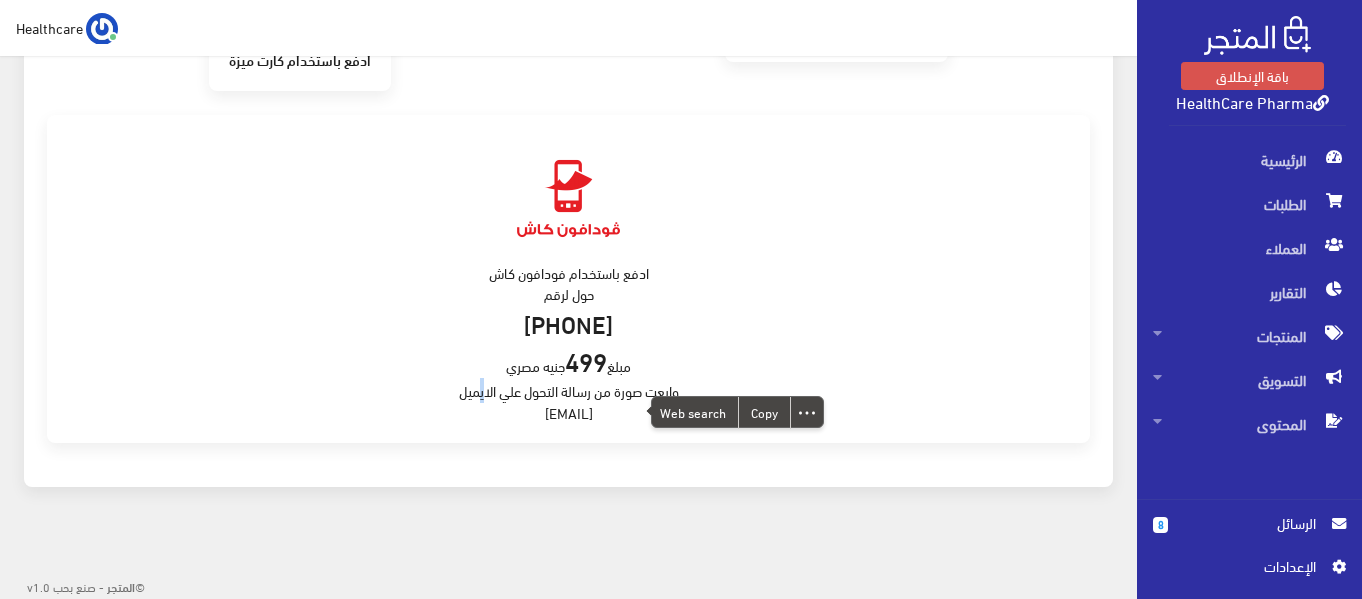 click on "ادفع باستخدام فودافون كاش
حول لرقم
01006900800
مبلغ
499
جنيه مصري
وابعت صورة من رسالة التحول علي الايميل
support@almatjar.store" at bounding box center (568, 279) 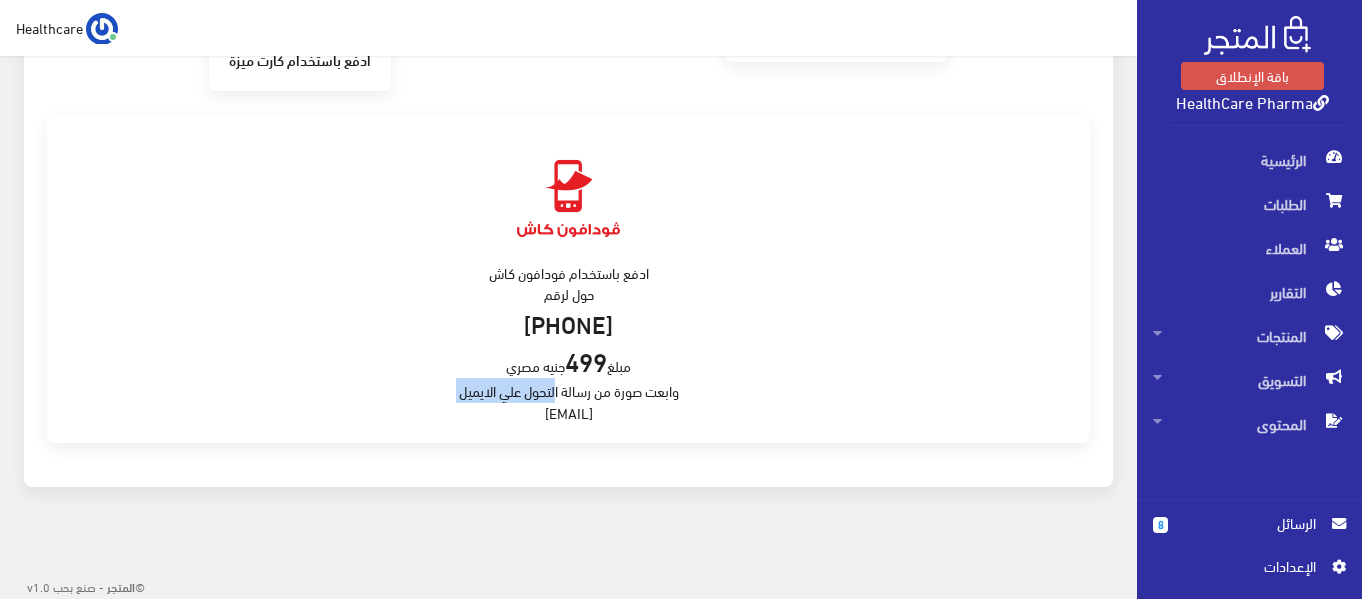 click on "ادفع باستخدام فودافون كاش
حول لرقم
01006900800
مبلغ
499
جنيه مصري
وابعت صورة من رسالة التحول علي الايميل
support@almatjar.store" at bounding box center [568, 279] 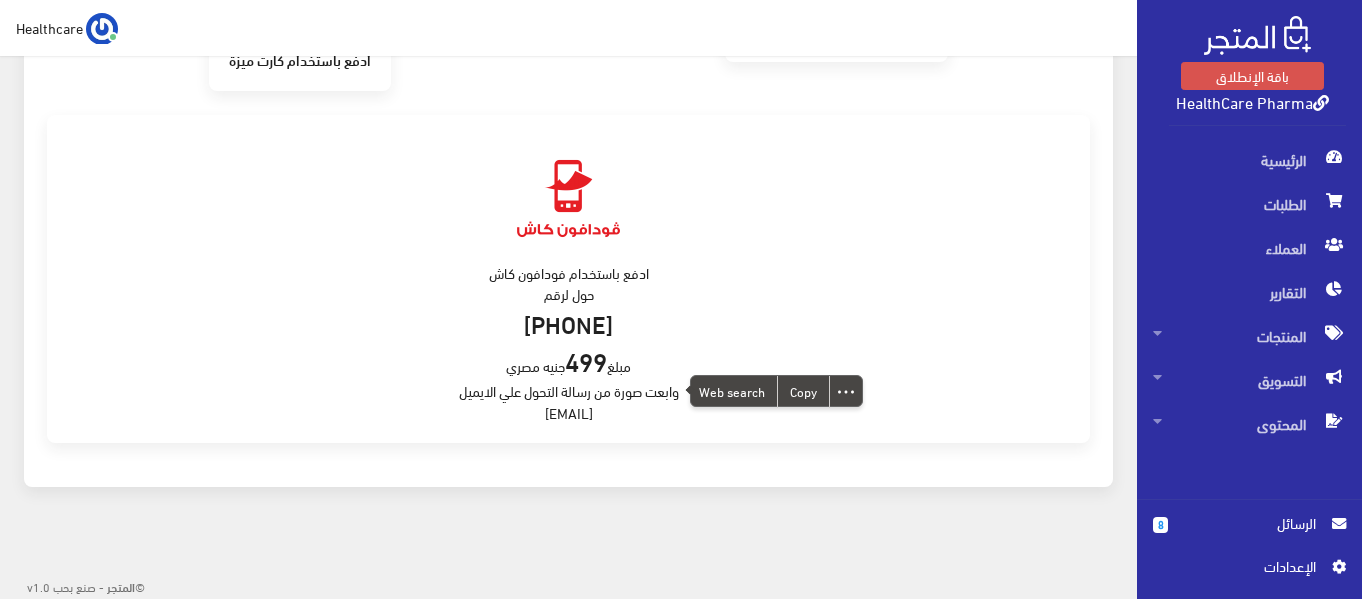 click on "ادفع باستخدام فودافون كاش
حول لرقم
01006900800
مبلغ
499
جنيه مصري
وابعت صورة من رسالة التحول علي الايميل
support@almatjar.store" at bounding box center (568, 279) 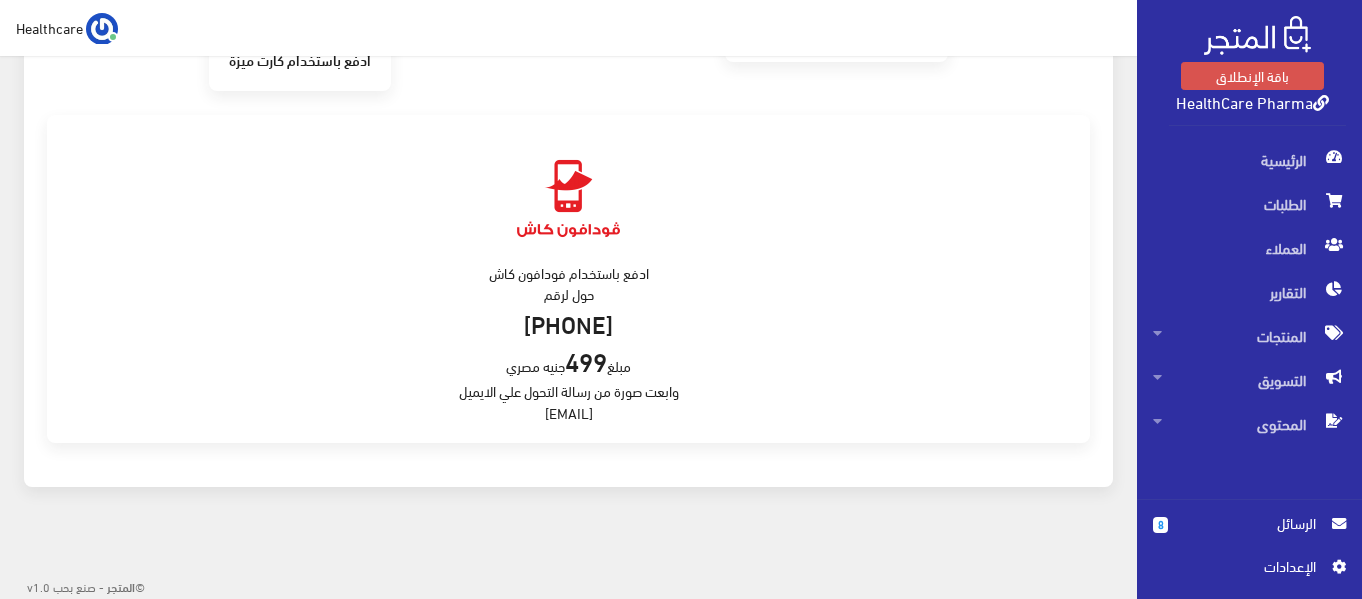 click on "ادفع باستخدام فودافون كاش
حول لرقم
01006900800
مبلغ
499
جنيه مصري
وابعت صورة من رسالة التحول علي الايميل
support@almatjar.store" at bounding box center (568, 279) 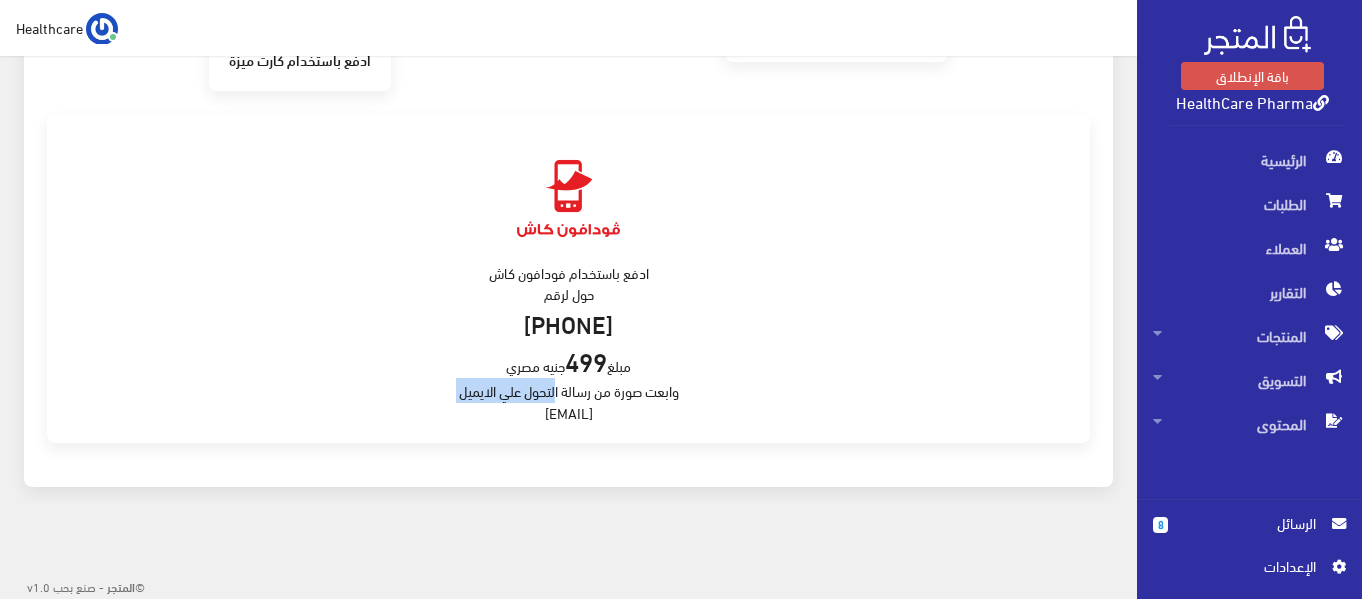click on "ادفع باستخدام فودافون كاش
حول لرقم
01006900800
مبلغ
499
جنيه مصري
وابعت صورة من رسالة التحول علي الايميل
support@almatjar.store" at bounding box center [568, 279] 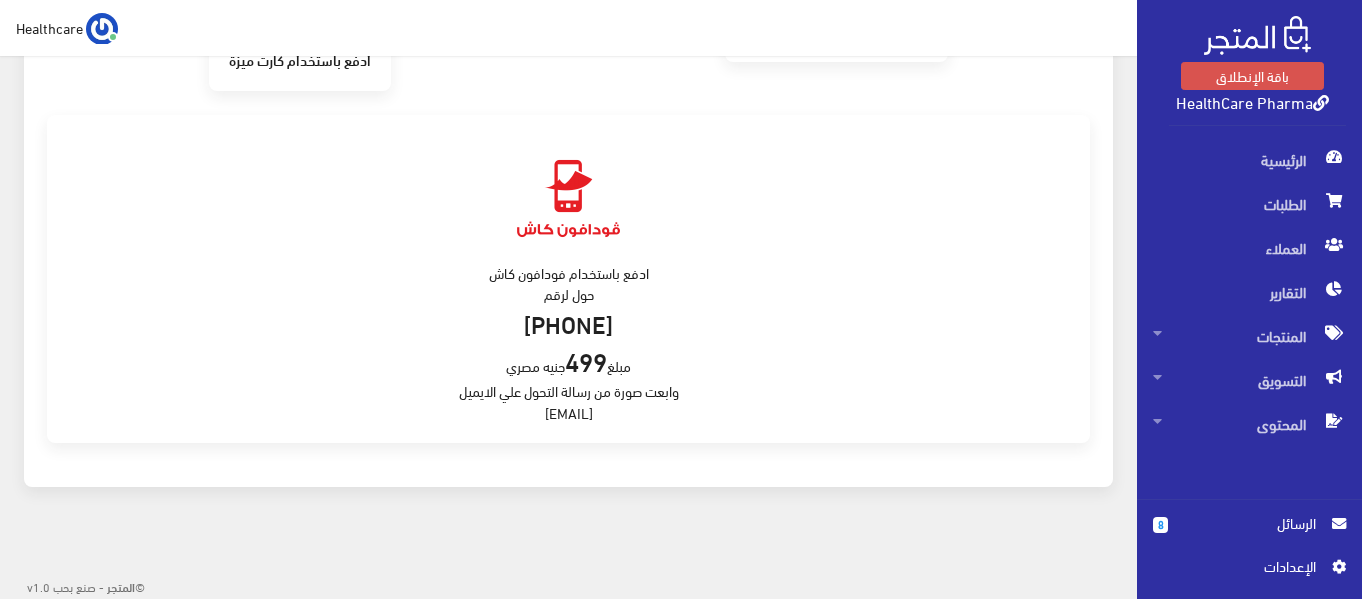 click on "ادفع باستخدام فودافون كاش
حول لرقم
01006900800
مبلغ
499
جنيه مصري
وابعت صورة من رسالة التحول علي الايميل
support@almatjar.store" at bounding box center [568, 279] 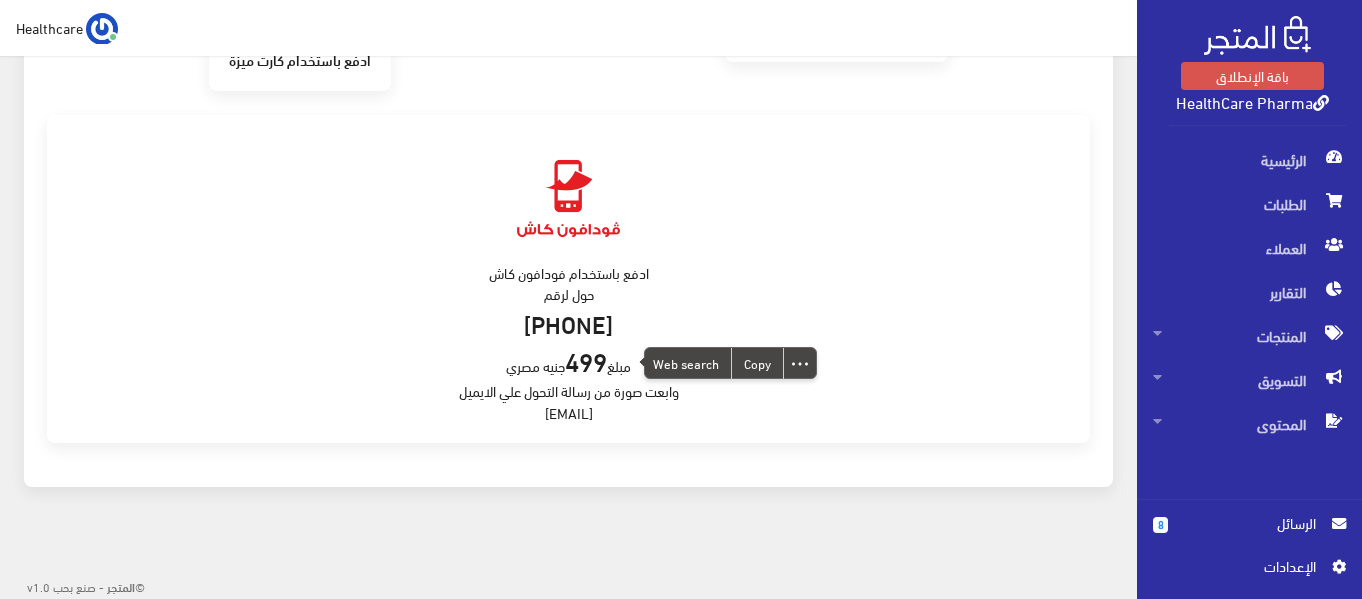 click on "ادفع باستخدام فودافون كاش
حول لرقم
01006900800
مبلغ
499
جنيه مصري
وابعت صورة من رسالة التحول علي الايميل
support@almatjar.store" at bounding box center [568, 279] 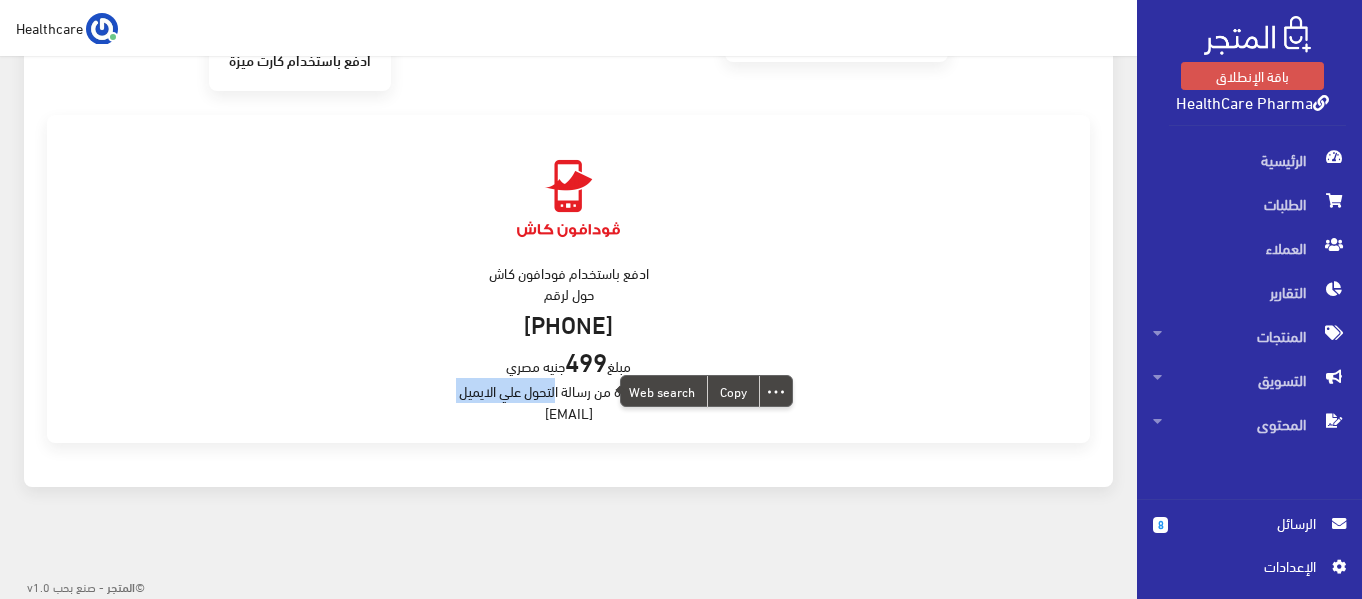 click on "ادفع باستخدام فودافون كاش
حول لرقم
01006900800
مبلغ
499
جنيه مصري
وابعت صورة من رسالة التحول علي الايميل
support@almatjar.store" at bounding box center (568, 279) 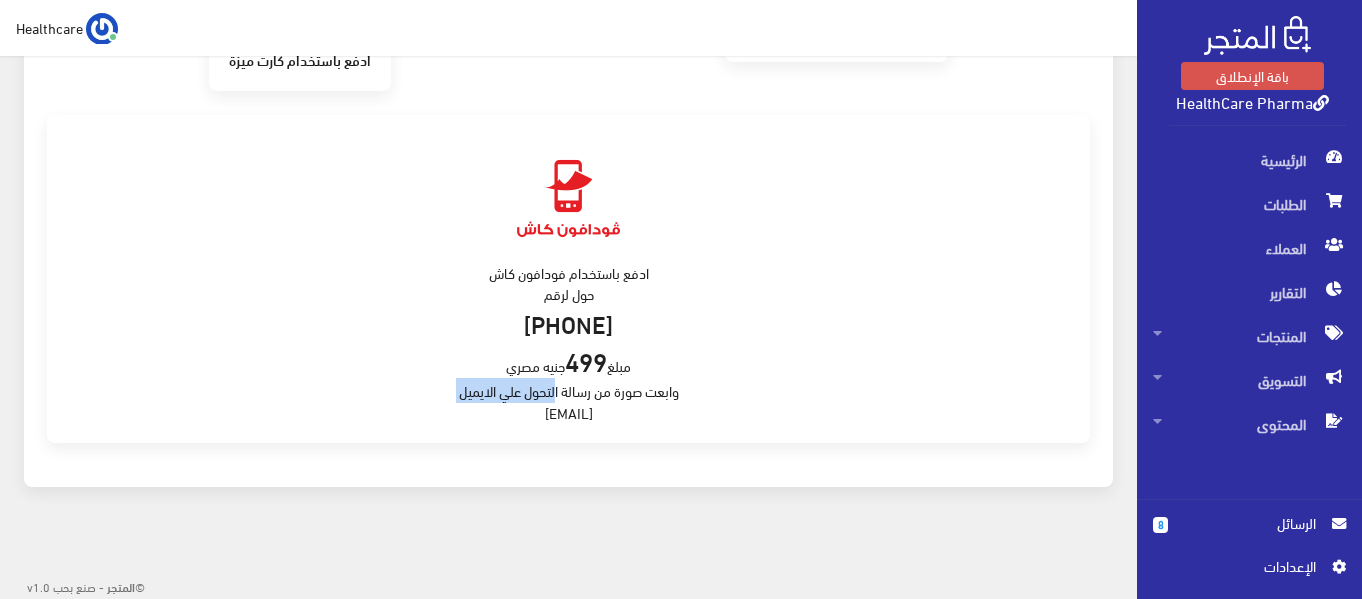 click on "ادفع باستخدام فودافون كاش
حول لرقم
01006900800
مبلغ
499
جنيه مصري
وابعت صورة من رسالة التحول علي الايميل
support@almatjar.store" at bounding box center [568, 279] 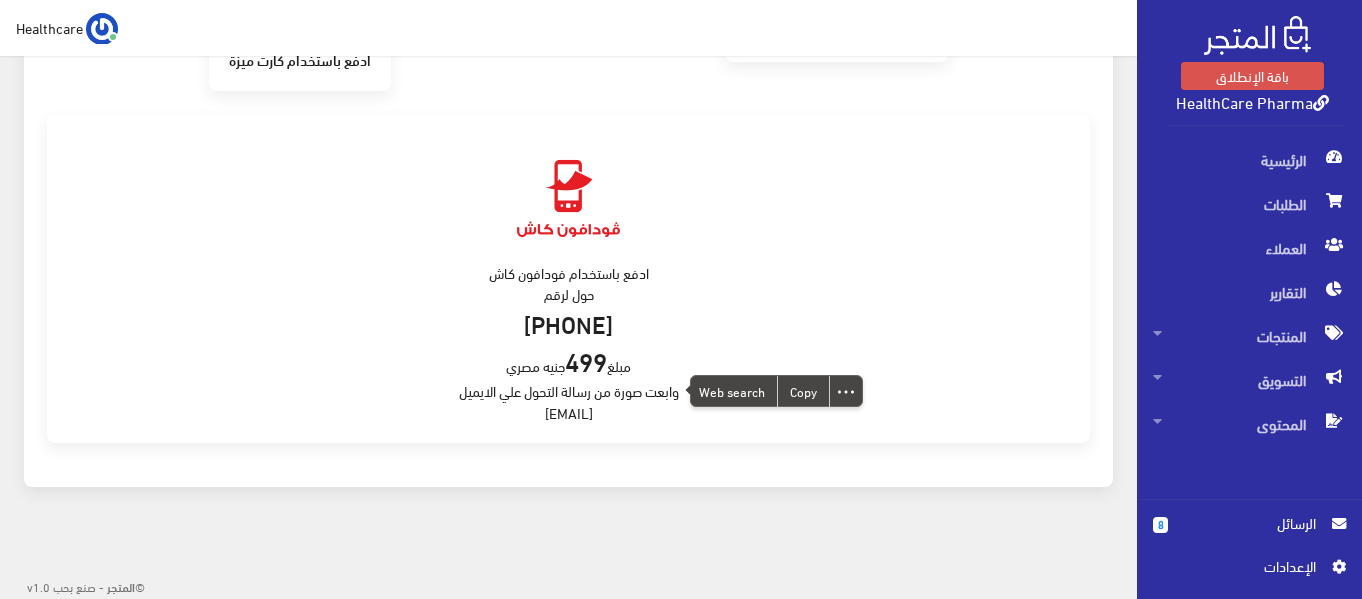 click on "ادفع باستخدام فودافون كاش
حول لرقم
01006900800
مبلغ
499
جنيه مصري
وابعت صورة من رسالة التحول علي الايميل
support@almatjar.store" at bounding box center [568, 279] 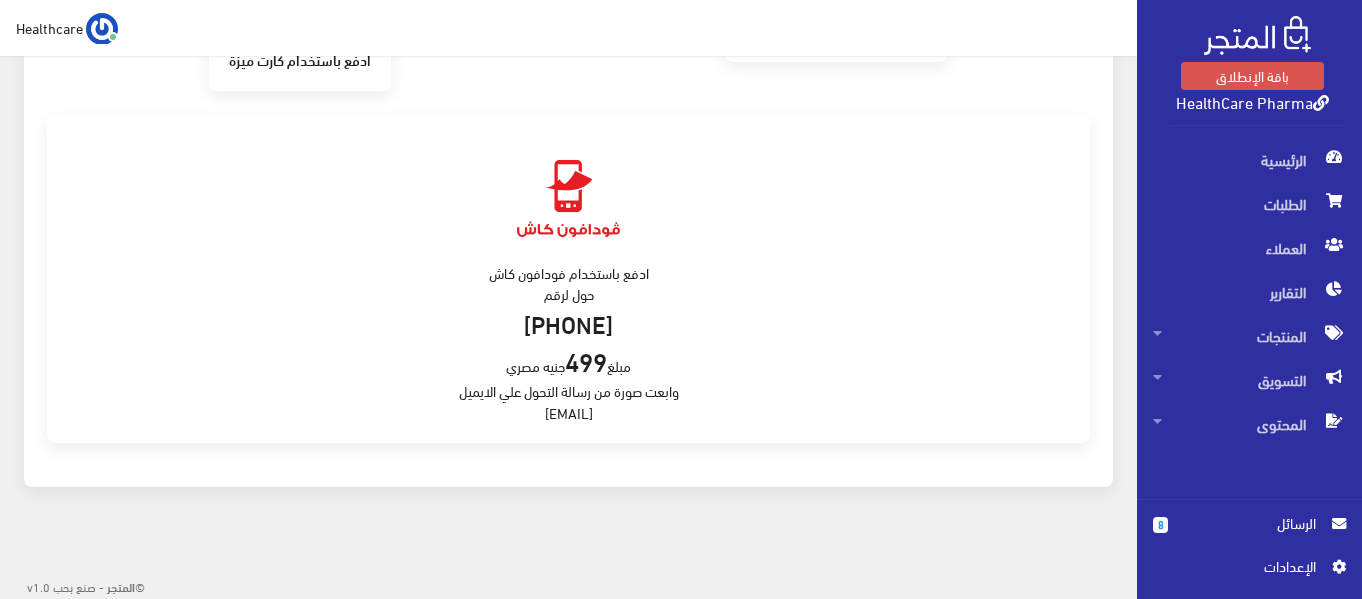 click on "ادفع باستخدام فودافون كاش
حول لرقم
01006900800
مبلغ
499
جنيه مصري
وابعت صورة من رسالة التحول علي الايميل
support@almatjar.store" at bounding box center [568, 279] 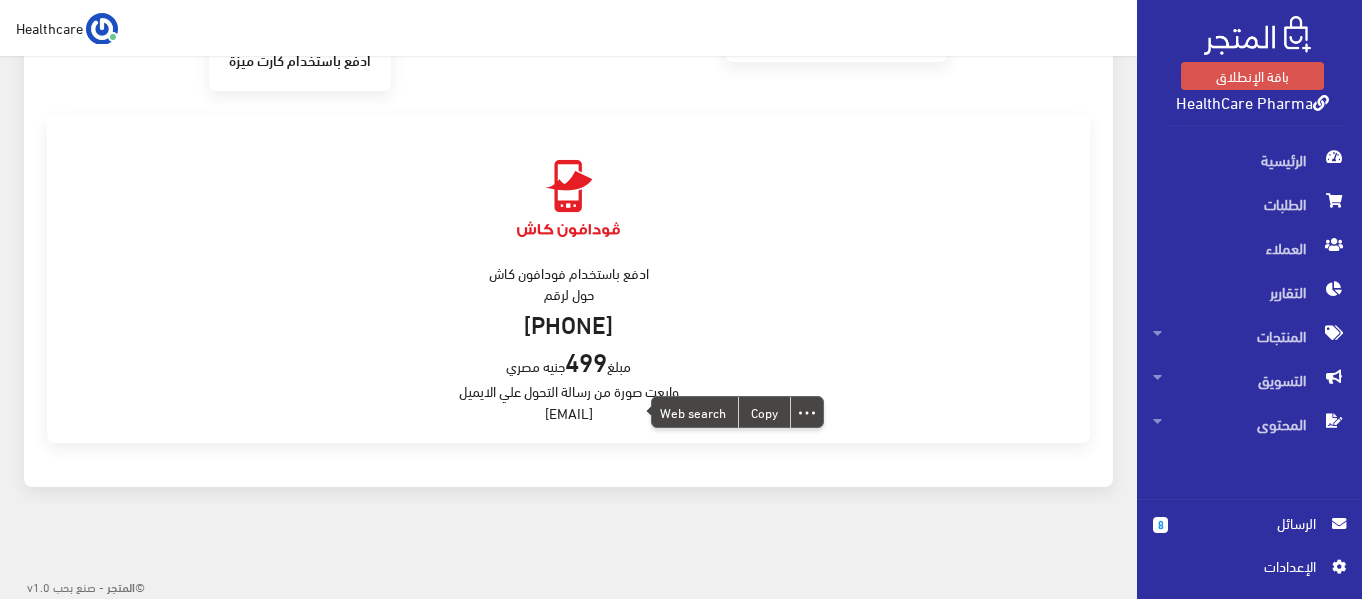 click on "ادفع باستخدام فودافون كاش
حول لرقم
01006900800
مبلغ
499
جنيه مصري
وابعت صورة من رسالة التحول علي الايميل
support@almatjar.store" at bounding box center (568, 279) 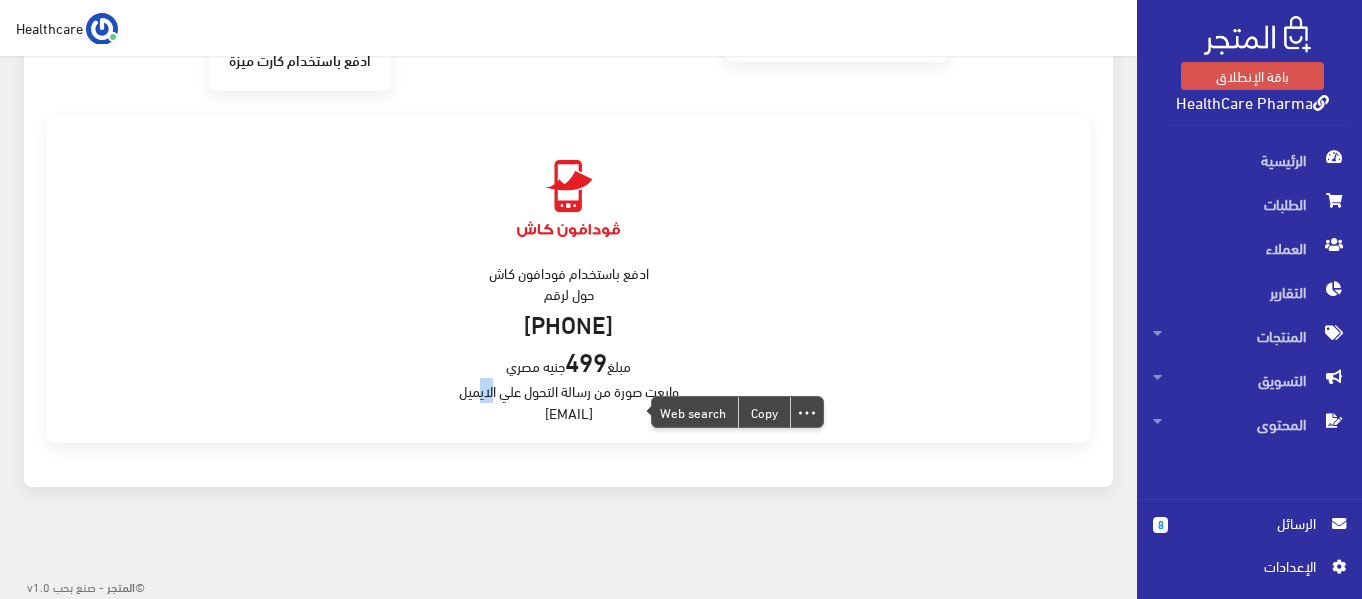 click on "ادفع باستخدام فودافون كاش
حول لرقم
01006900800
مبلغ
499
جنيه مصري
وابعت صورة من رسالة التحول علي الايميل
support@almatjar.store" at bounding box center (568, 279) 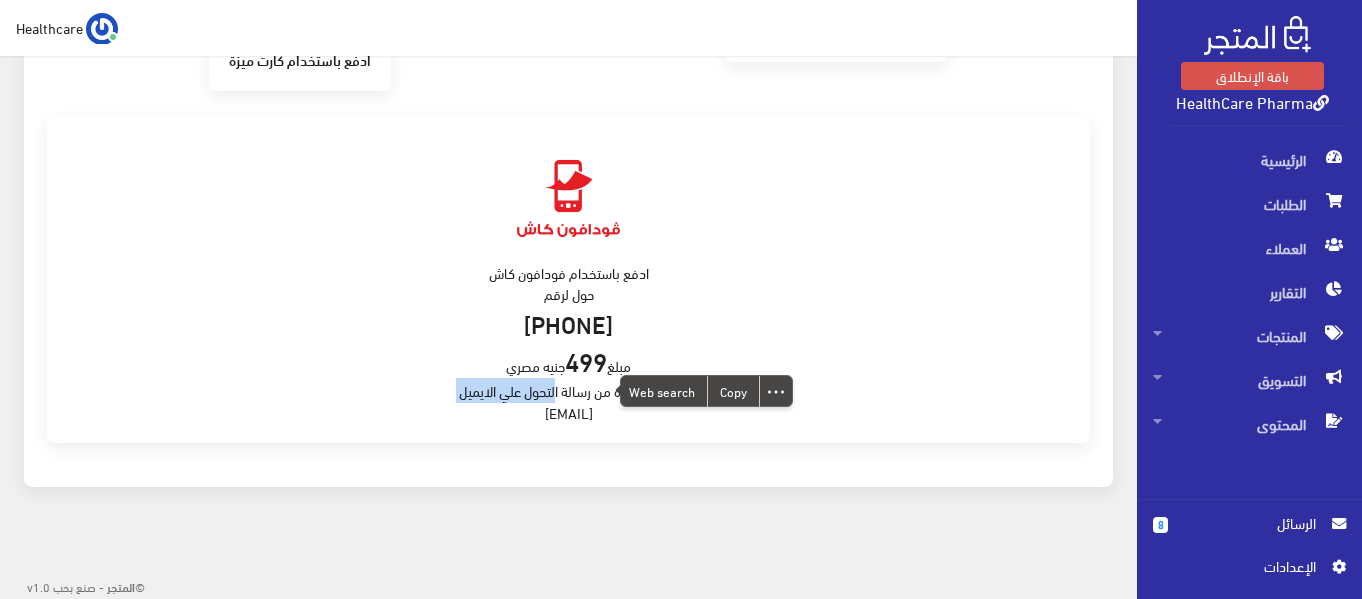 click on "ادفع باستخدام فودافون كاش
حول لرقم
01006900800
مبلغ
499
جنيه مصري
وابعت صورة من رسالة التحول علي الايميل
support@almatjar.store" at bounding box center [568, 279] 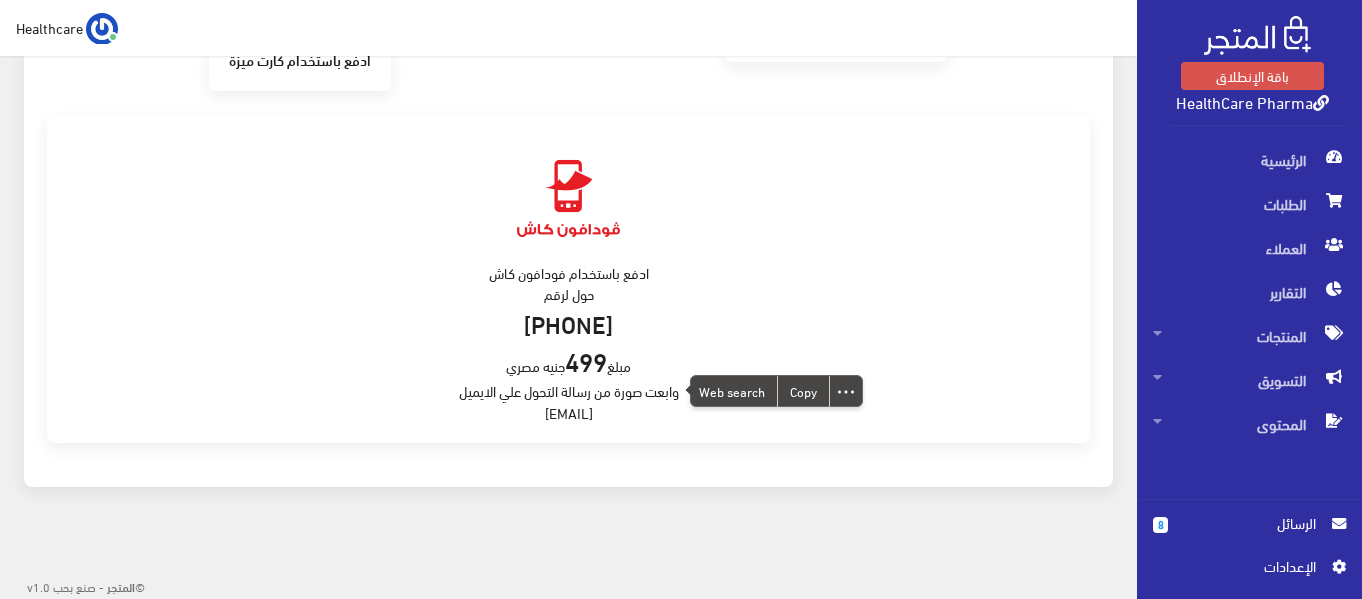 click on "499" at bounding box center [586, 360] 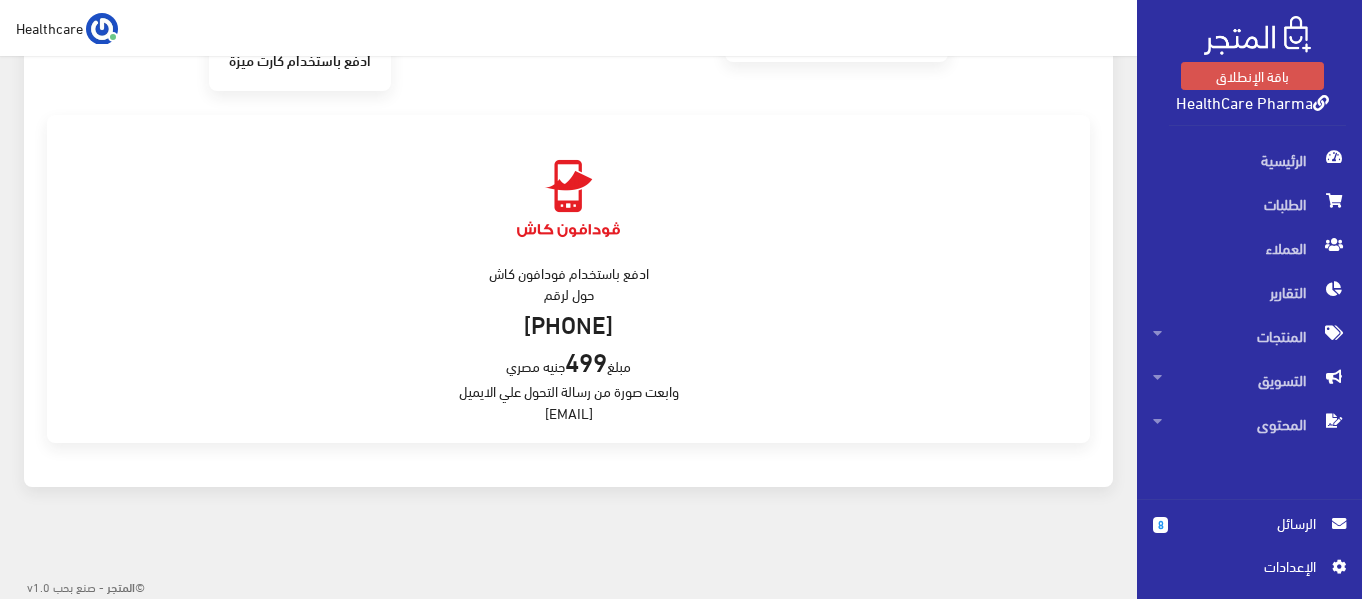 click on "499" at bounding box center [586, 360] 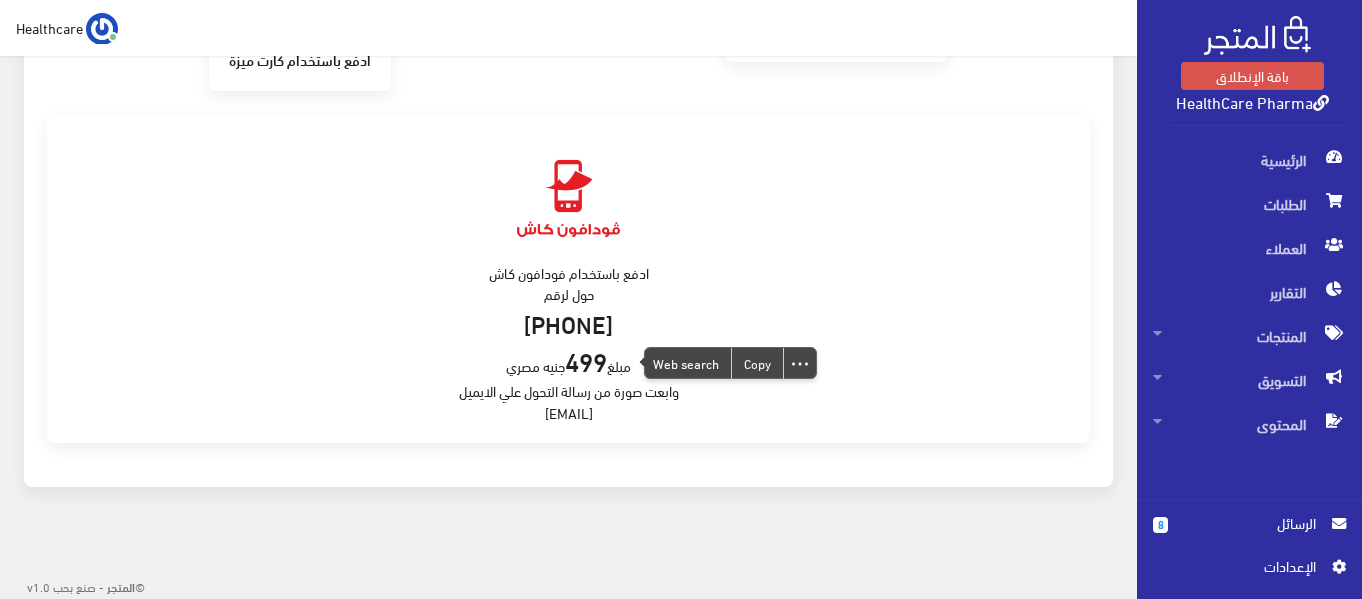 click on "499" at bounding box center (586, 360) 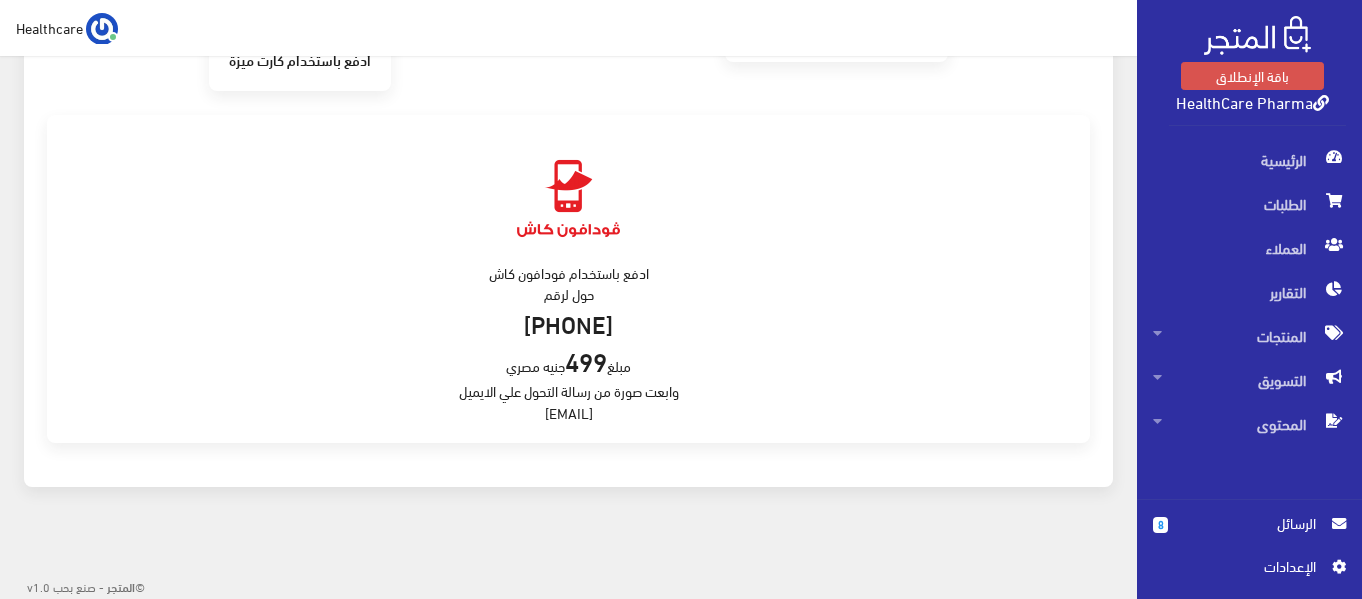 click on "ادفع باستخدام فودافون كاش
حول لرقم
01006900800
مبلغ
499
جنيه مصري
وابعت صورة من رسالة التحول علي الايميل
support@almatjar.store" at bounding box center (568, 279) 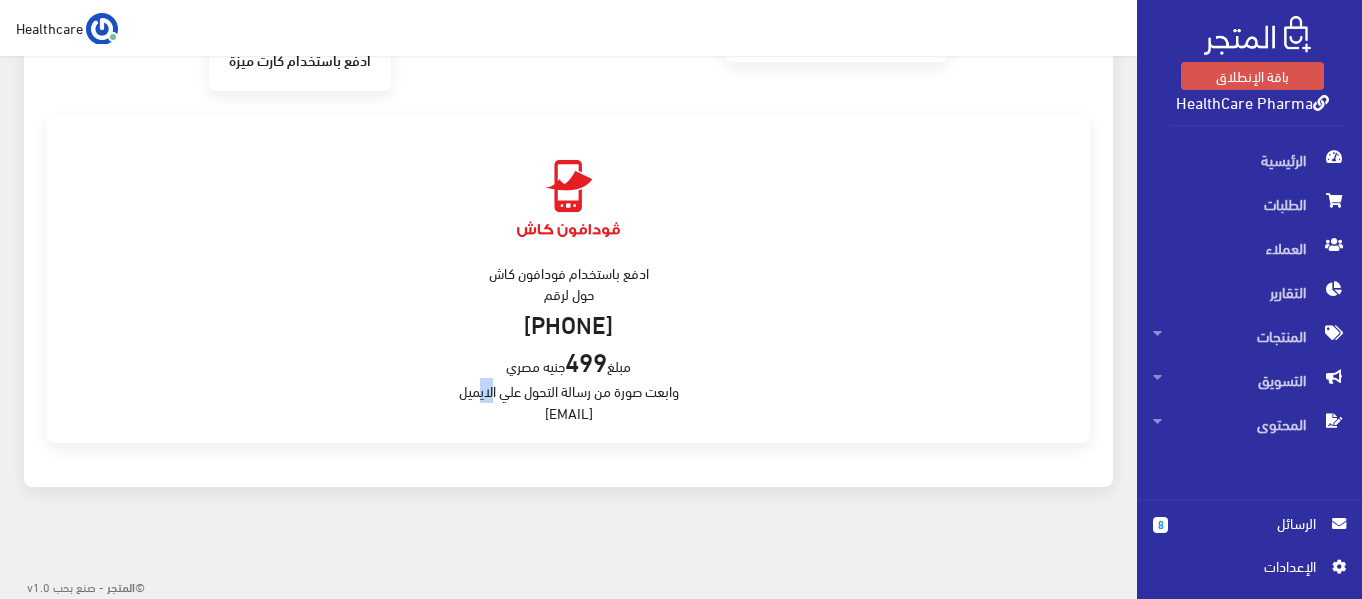 click on "ادفع باستخدام فودافون كاش
حول لرقم
01006900800
مبلغ
499
جنيه مصري
وابعت صورة من رسالة التحول علي الايميل
support@almatjar.store" at bounding box center [568, 279] 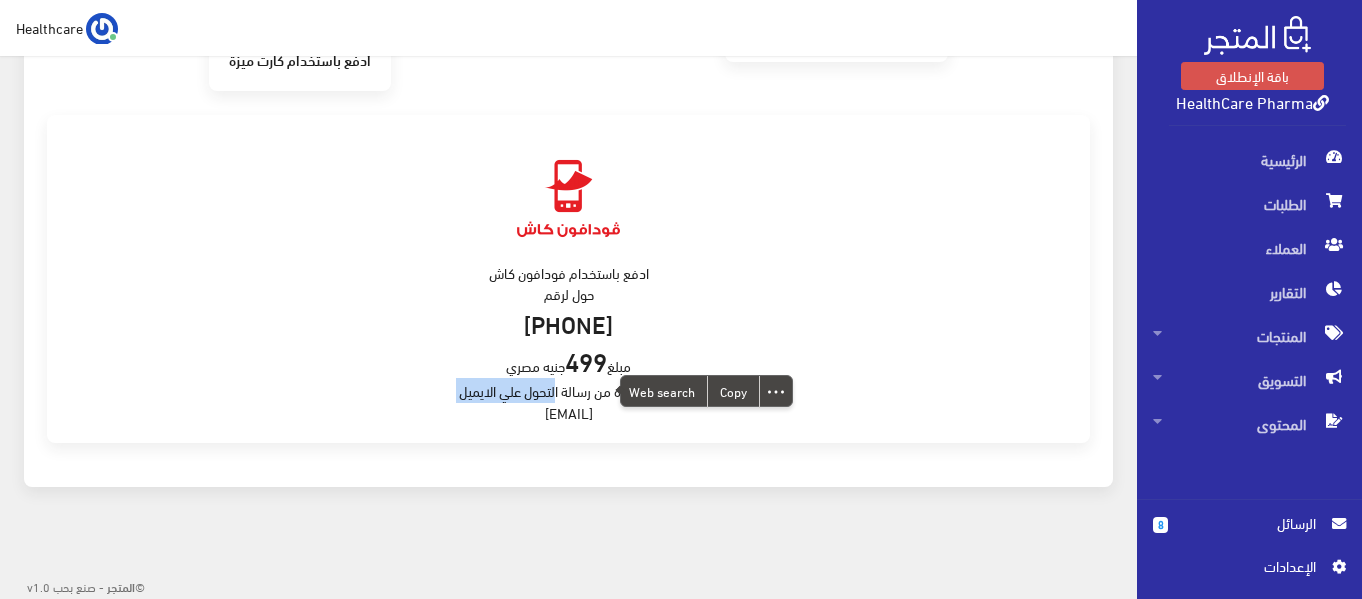 click on "ادفع باستخدام فودافون كاش
حول لرقم
01006900800
مبلغ
499
جنيه مصري
وابعت صورة من رسالة التحول علي الايميل
support@almatjar.store" at bounding box center [568, 279] 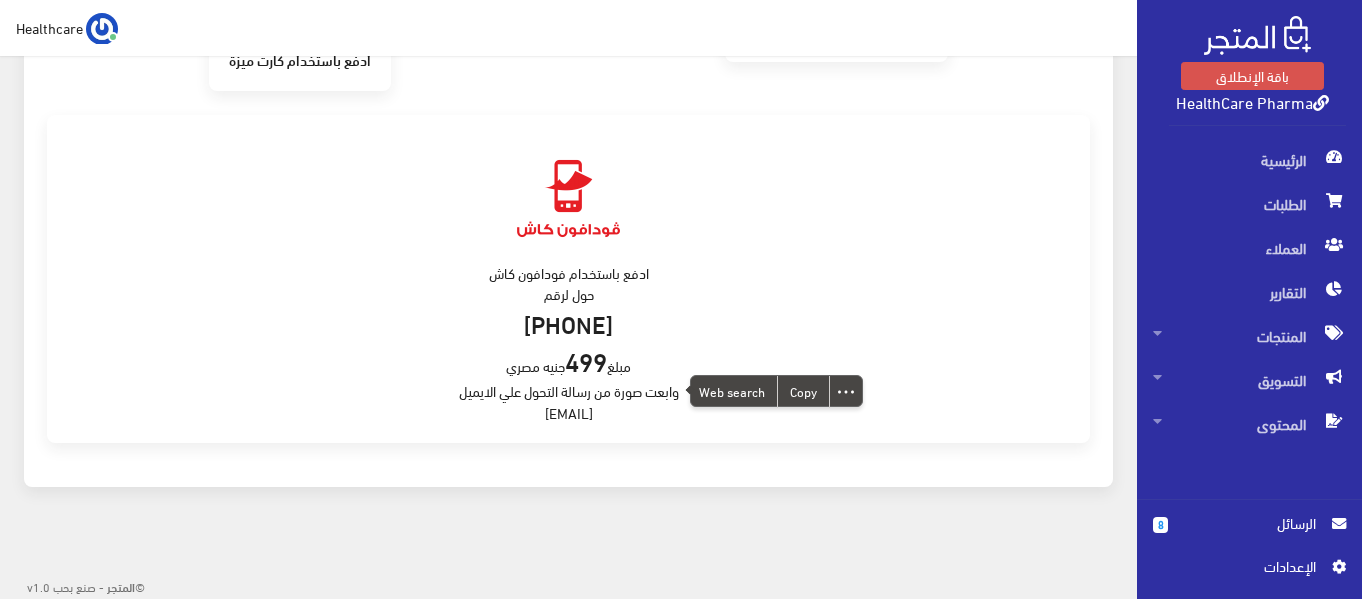 click on "ادفع باستخدام فودافون كاش
حول لرقم
01006900800
مبلغ
499
جنيه مصري
وابعت صورة من رسالة التحول علي الايميل
support@almatjar.store" at bounding box center [568, 279] 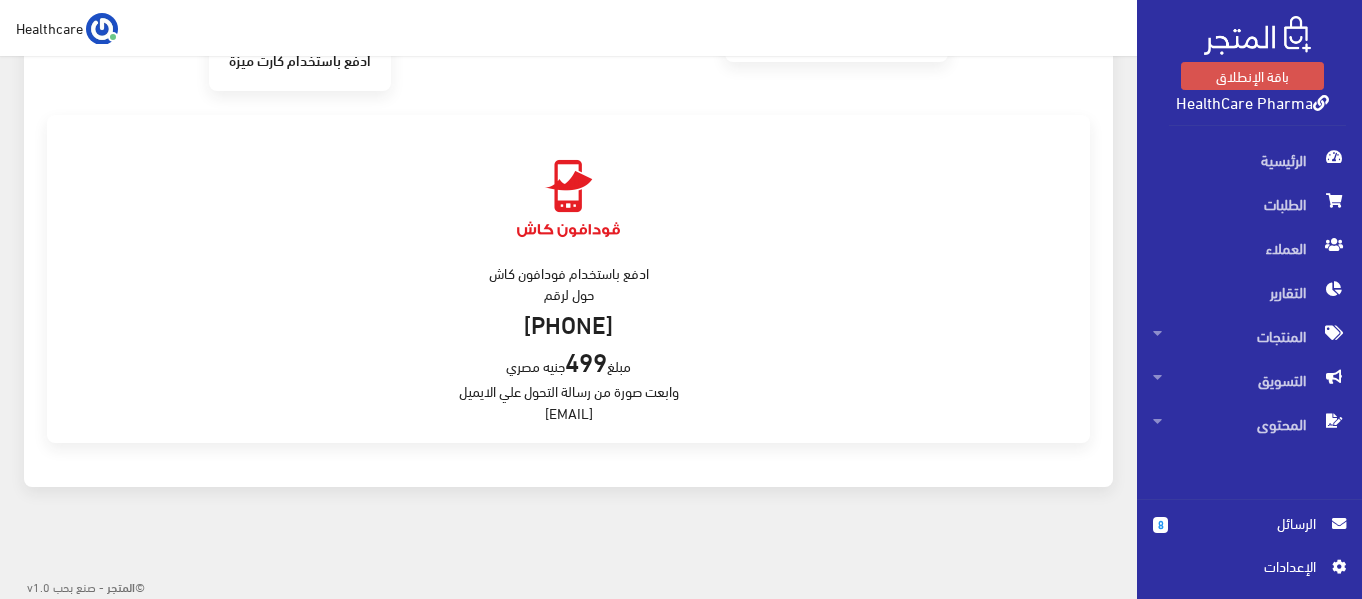click on "ادفع باستخدام فودافون كاش
حول لرقم
01006900800
مبلغ
499
جنيه مصري
وابعت صورة من رسالة التحول علي الايميل
support@almatjar.store" at bounding box center (568, 279) 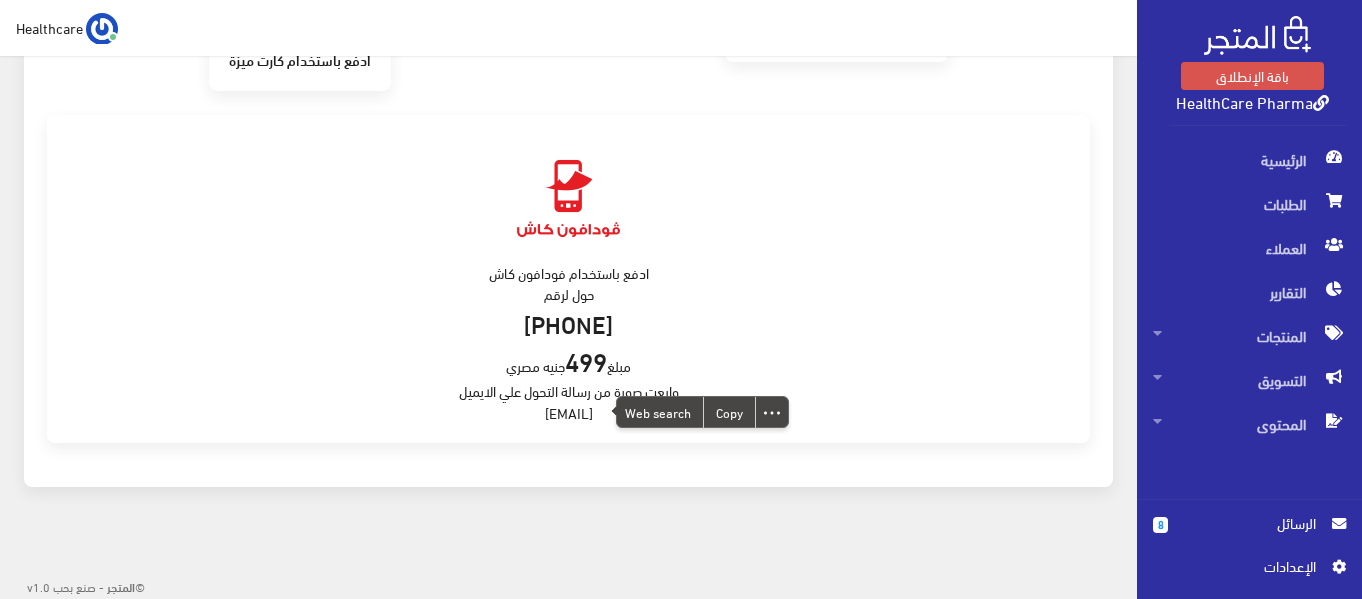 click on "ادفع باستخدام فودافون كاش
حول لرقم
01006900800
مبلغ
499
جنيه مصري
وابعت صورة من رسالة التحول علي الايميل
support@almatjar.store" at bounding box center [568, 279] 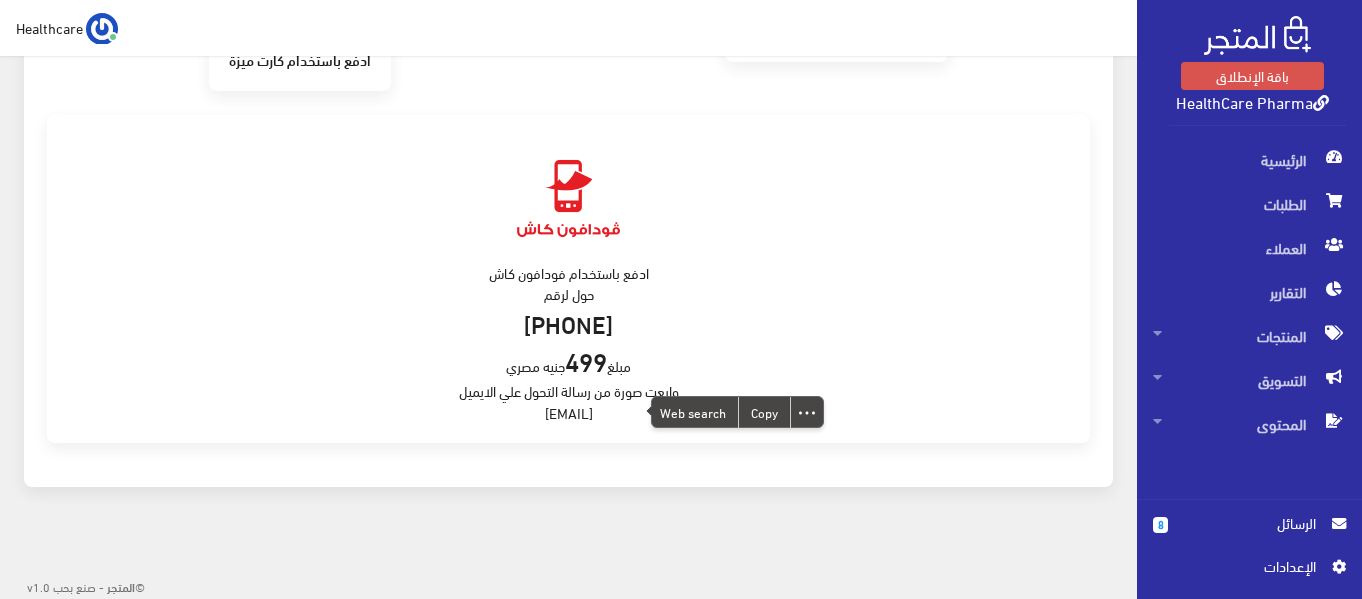 click on "499" at bounding box center [586, 360] 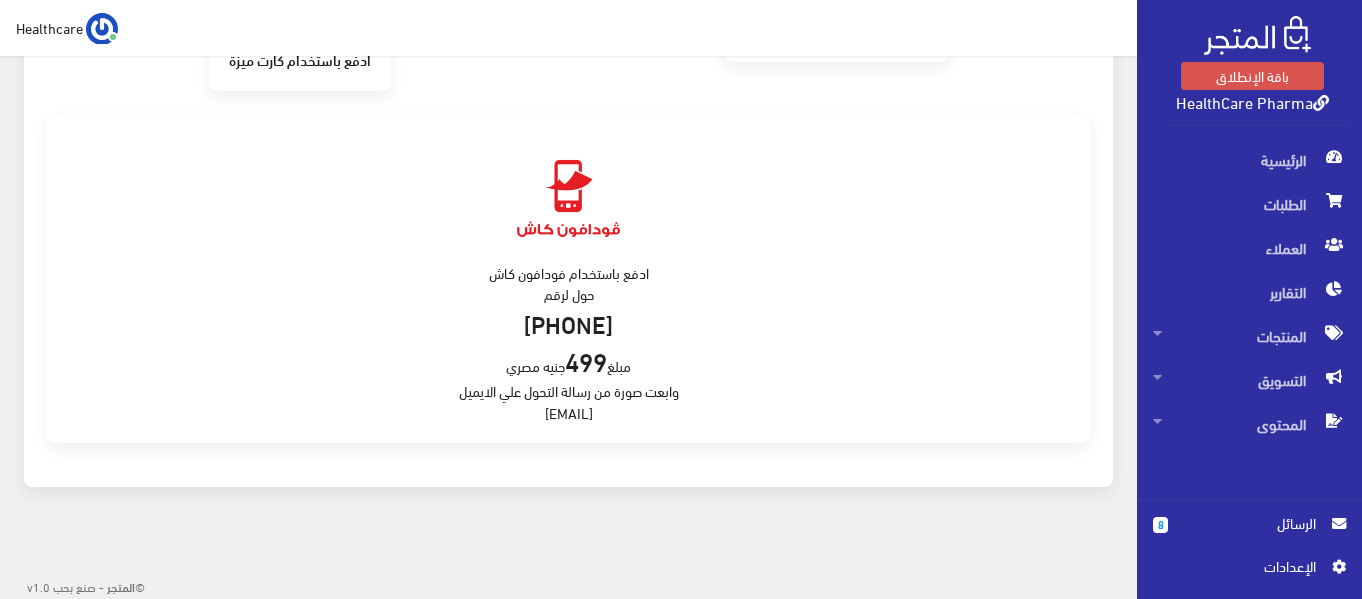 click on "499" at bounding box center [586, 360] 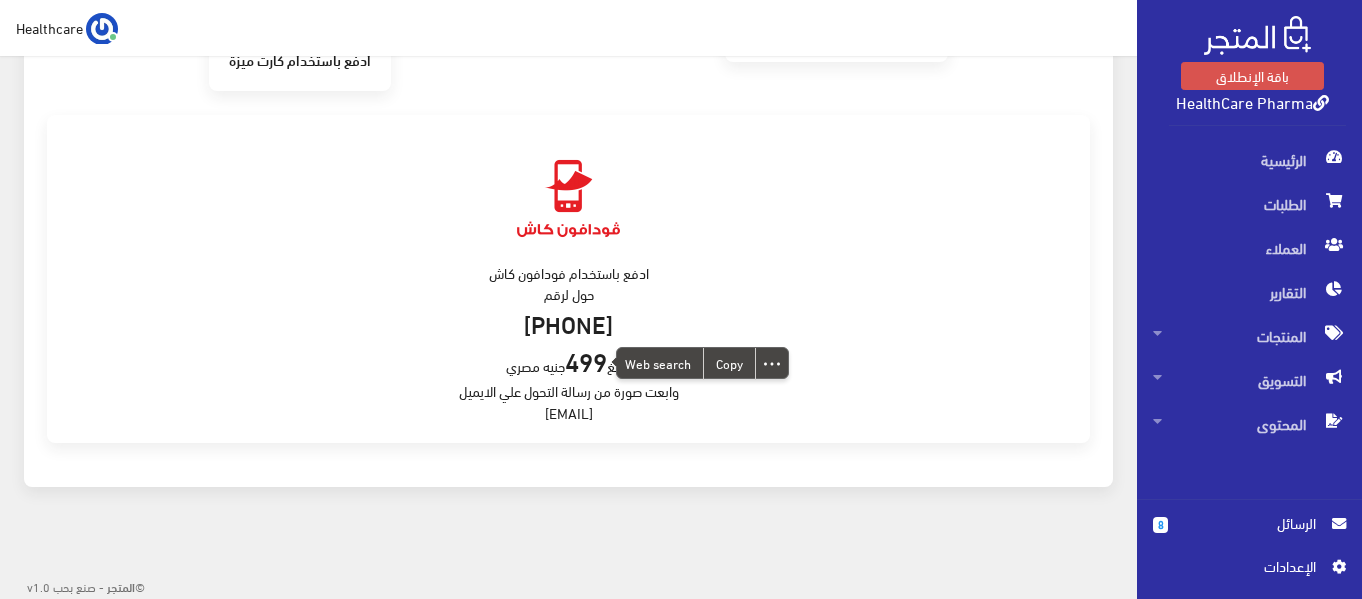 click on "499" at bounding box center (586, 360) 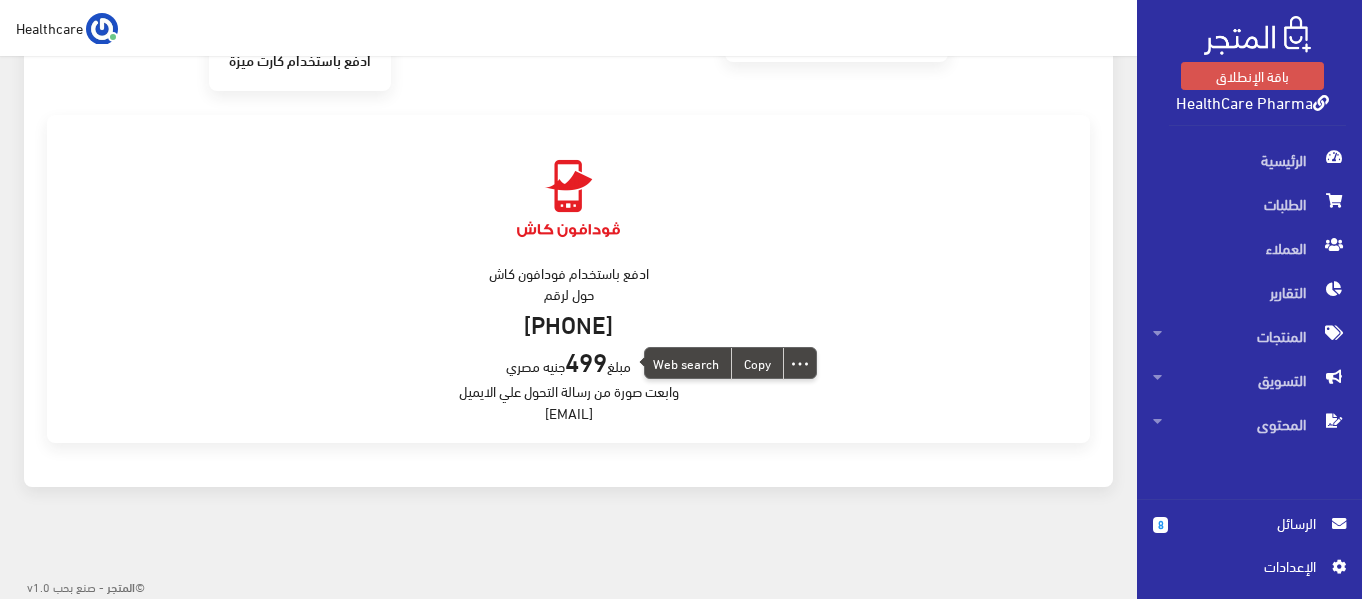 click on "ادفع باستخدام فودافون كاش
حول لرقم
01006900800
مبلغ
499
جنيه مصري
وابعت صورة من رسالة التحول علي الايميل
support@almatjar.store" at bounding box center (568, 279) 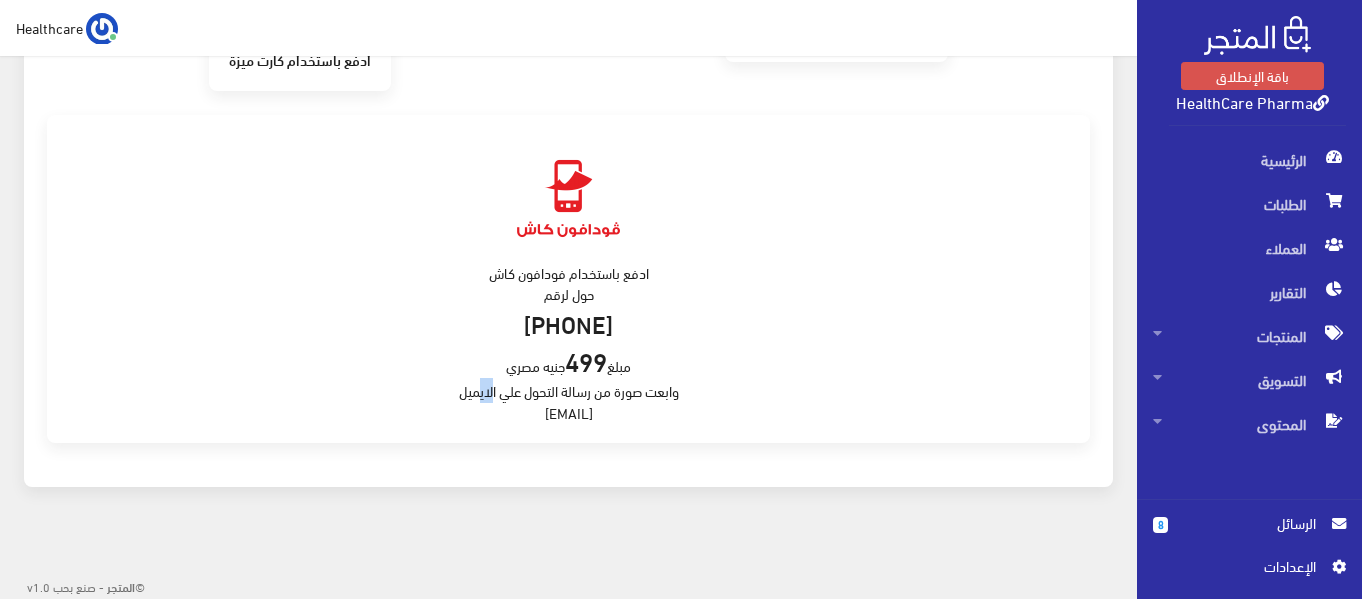 click on "ادفع باستخدام فودافون كاش
حول لرقم
01006900800
مبلغ
499
جنيه مصري
وابعت صورة من رسالة التحول علي الايميل
support@almatjar.store" at bounding box center (568, 279) 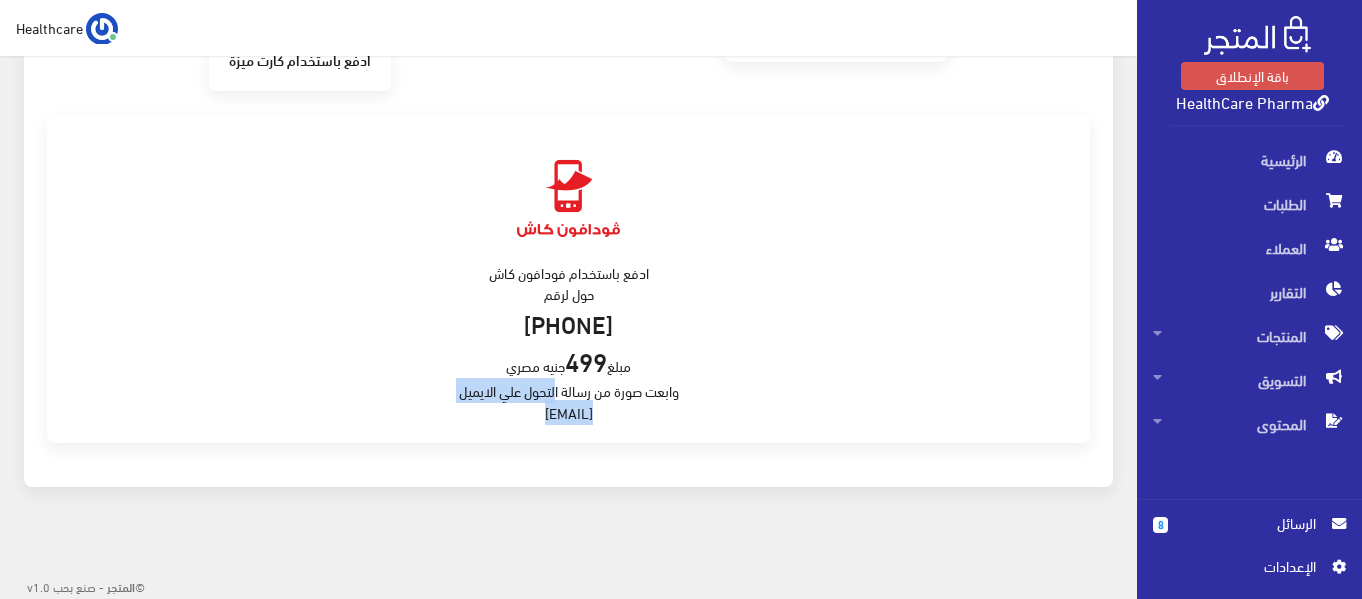 click on "ادفع باستخدام فودافون كاش
حول لرقم
01006900800
مبلغ
499
جنيه مصري
وابعت صورة من رسالة التحول علي الايميل
support@almatjar.store" at bounding box center (568, 279) 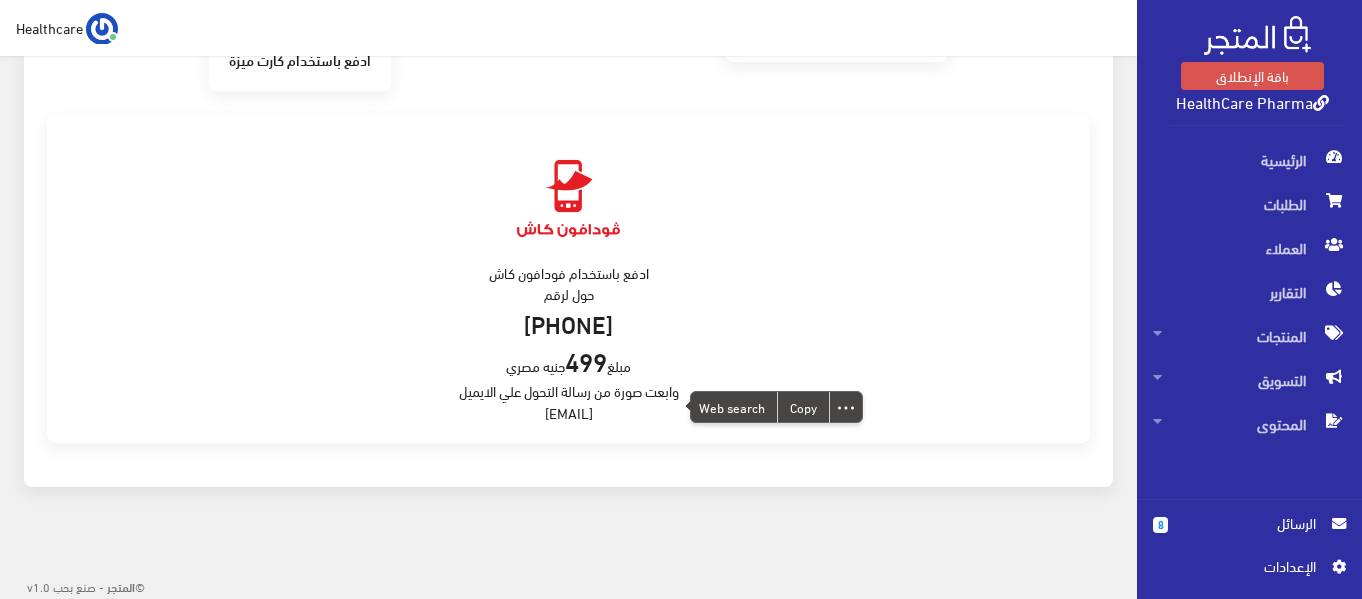 click on "499" at bounding box center [586, 360] 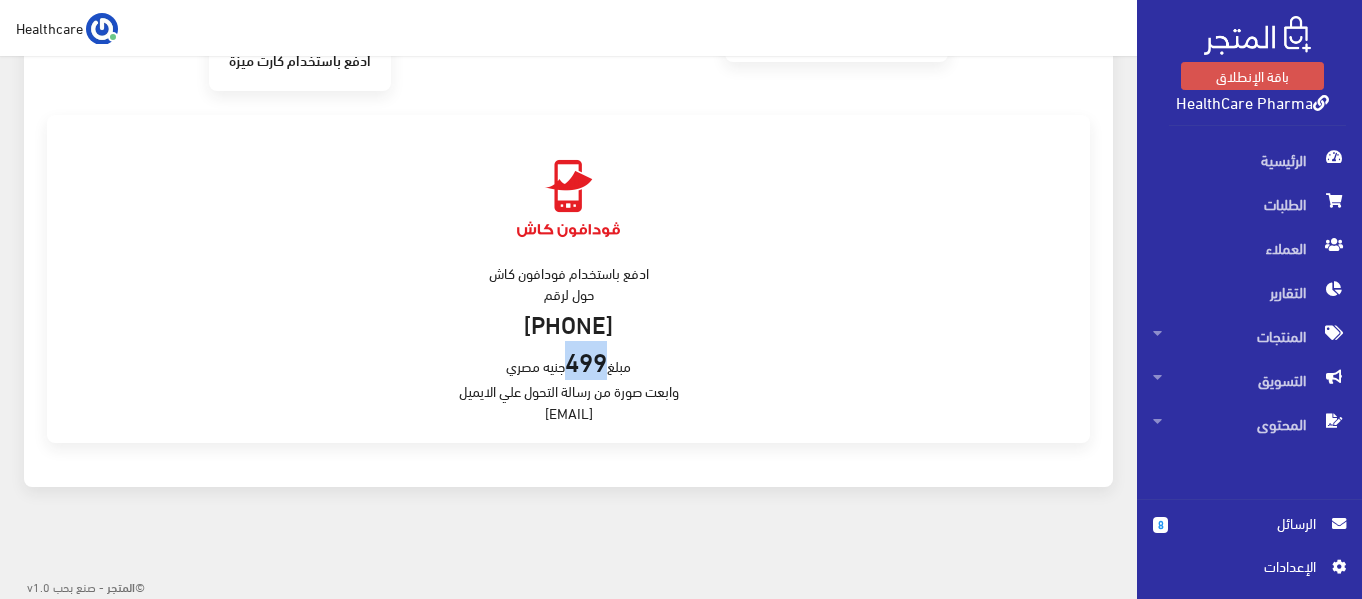 click on "499" at bounding box center [586, 360] 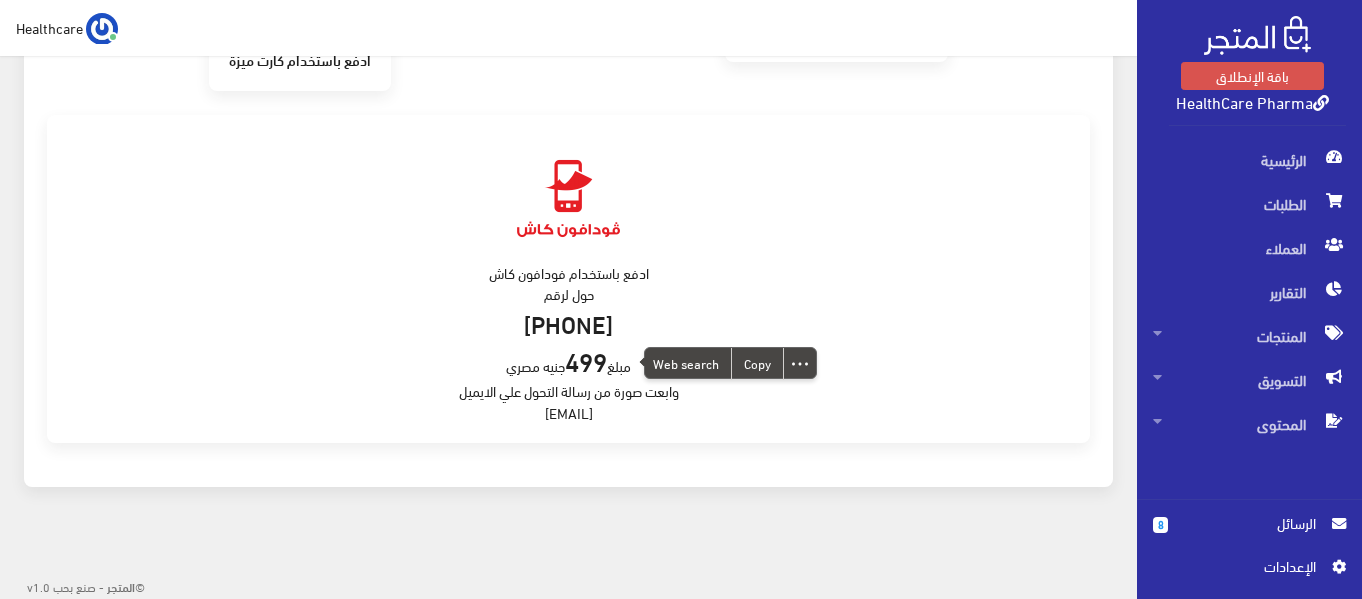 click on "ادفع باستخدام فودافون كاش
حول لرقم
01006900800
مبلغ
499
جنيه مصري
وابعت صورة من رسالة التحول علي الايميل
support@almatjar.store" at bounding box center [568, 279] 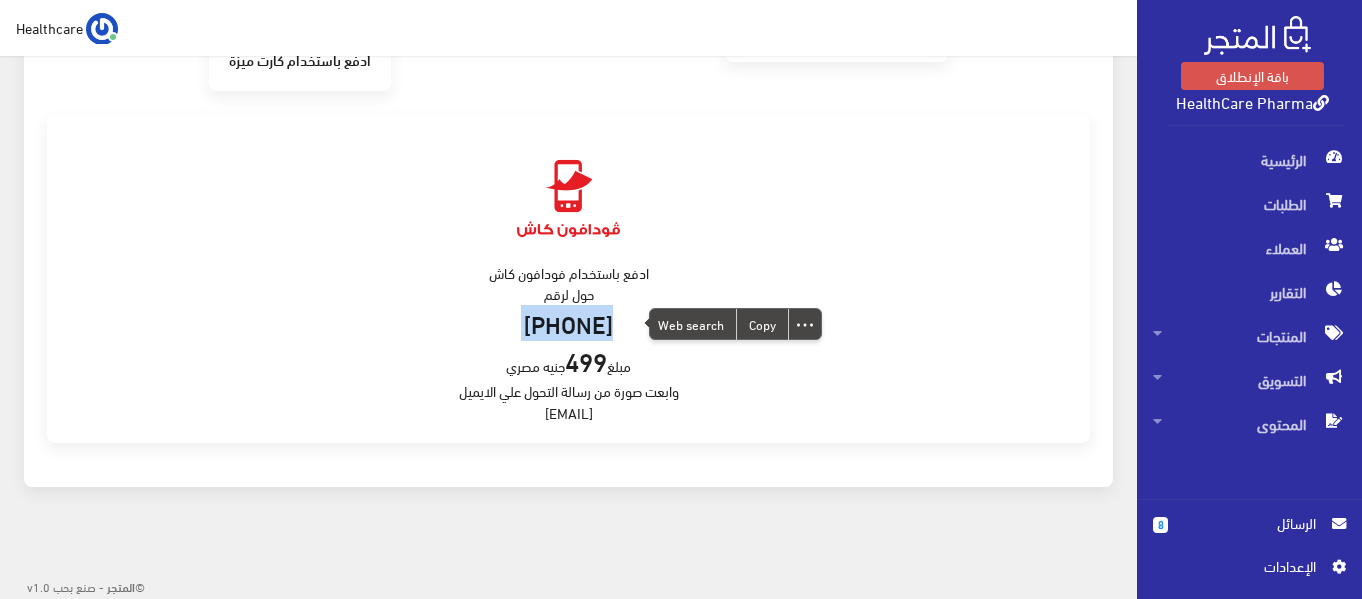 click on "ادفع باستخدام فودافون كاش
حول لرقم
01006900800
مبلغ
499
جنيه مصري
وابعت صورة من رسالة التحول علي الايميل
support@almatjar.store" at bounding box center [568, 279] 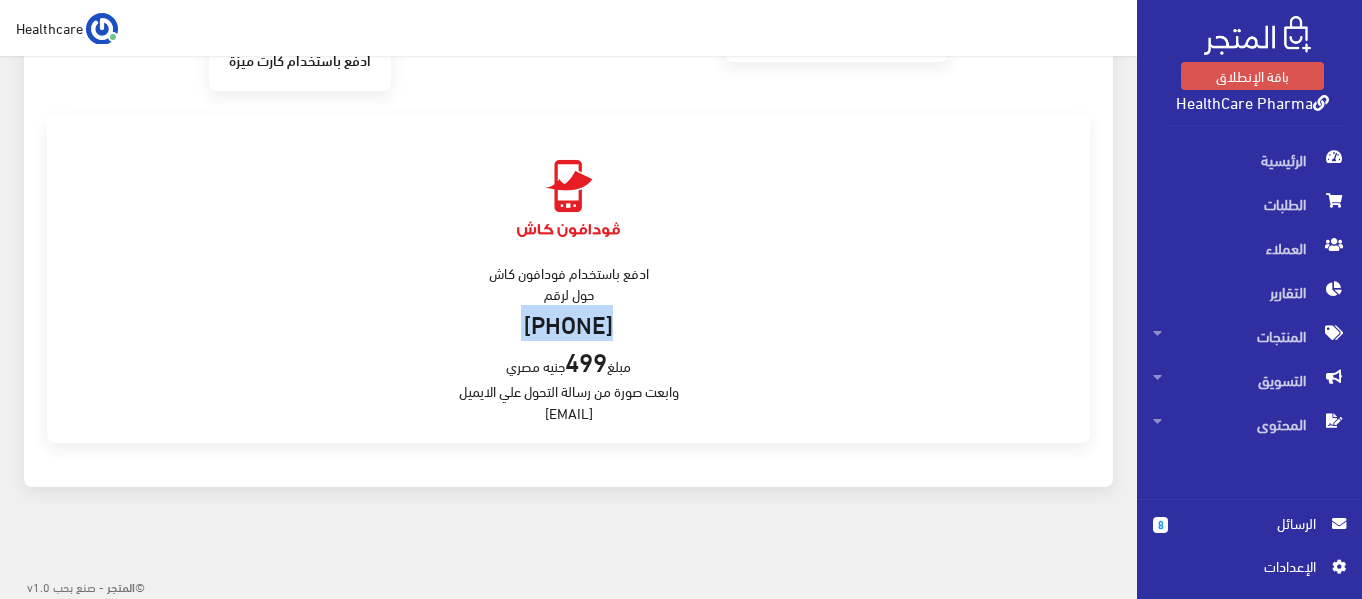 click on "499" at bounding box center (586, 360) 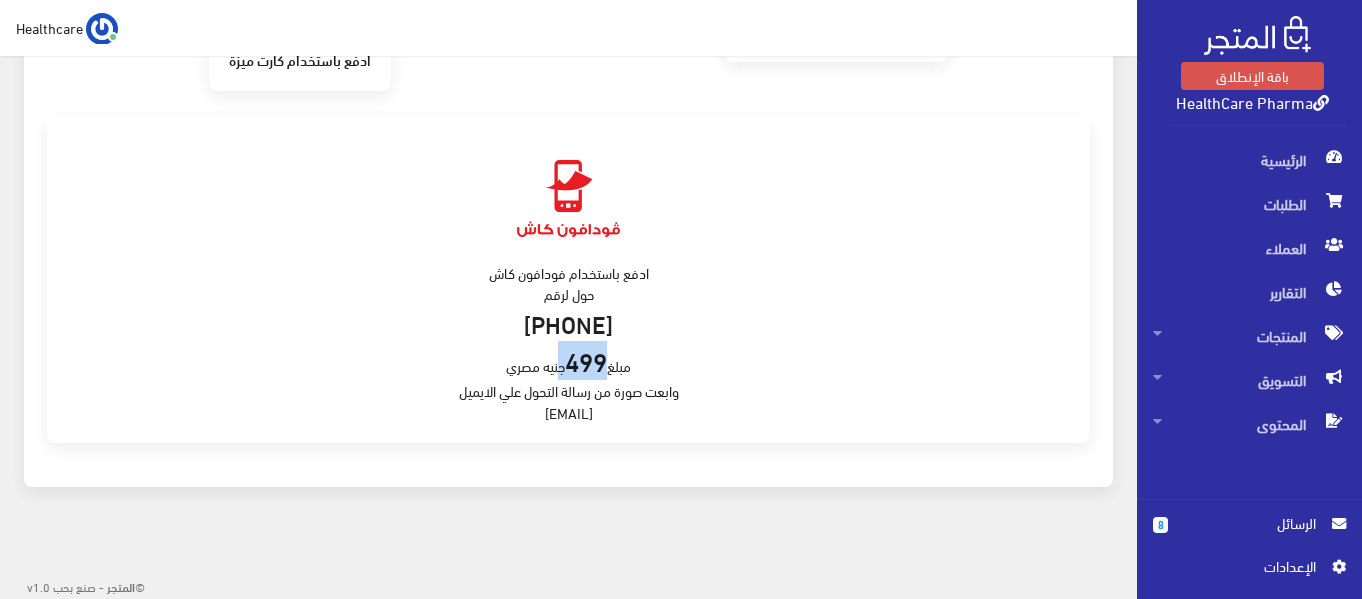 click on "499" at bounding box center [586, 360] 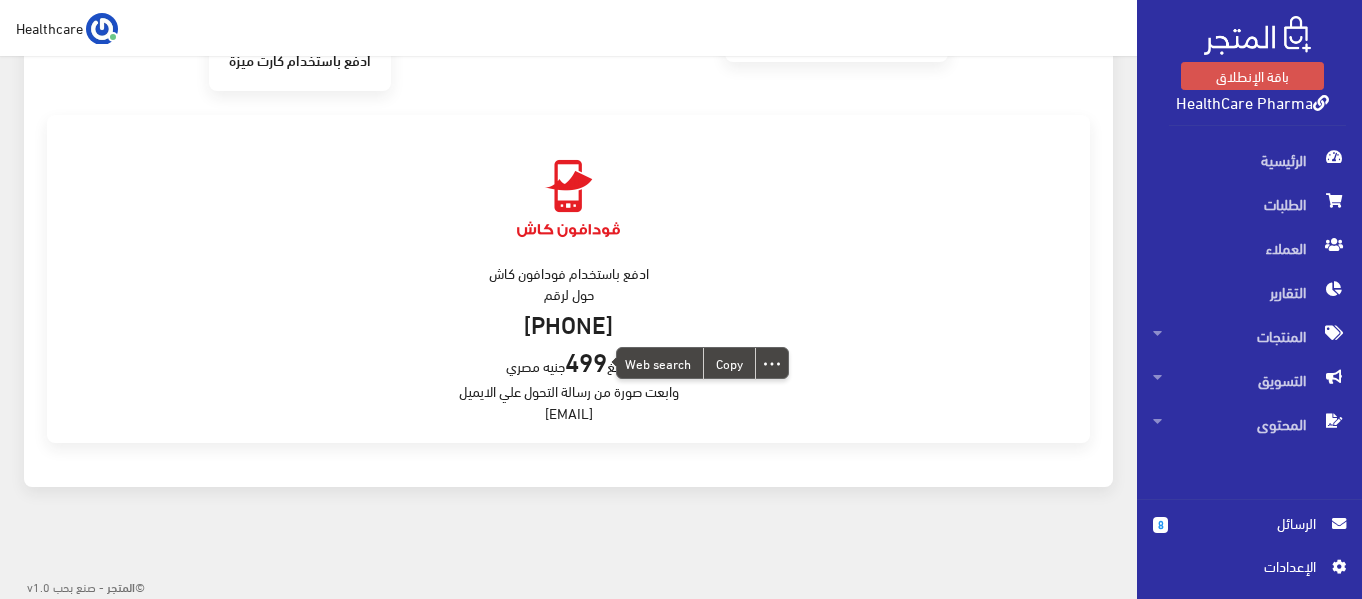 click on "ادفع باستخدام فودافون كاش
حول لرقم
01006900800
مبلغ
499
جنيه مصري
وابعت صورة من رسالة التحول علي الايميل
support@almatjar.store" at bounding box center (568, 279) 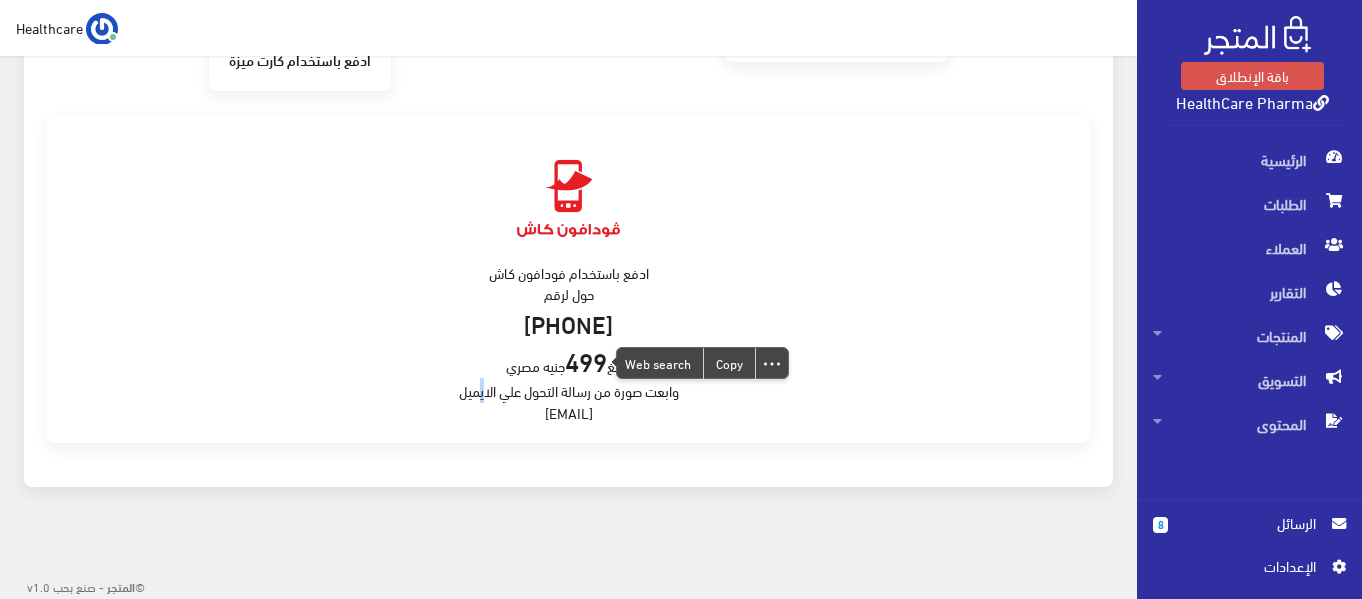 click on "ادفع باستخدام فودافون كاش
حول لرقم
01006900800
مبلغ
499
جنيه مصري
وابعت صورة من رسالة التحول علي الايميل
support@almatjar.store" at bounding box center (568, 279) 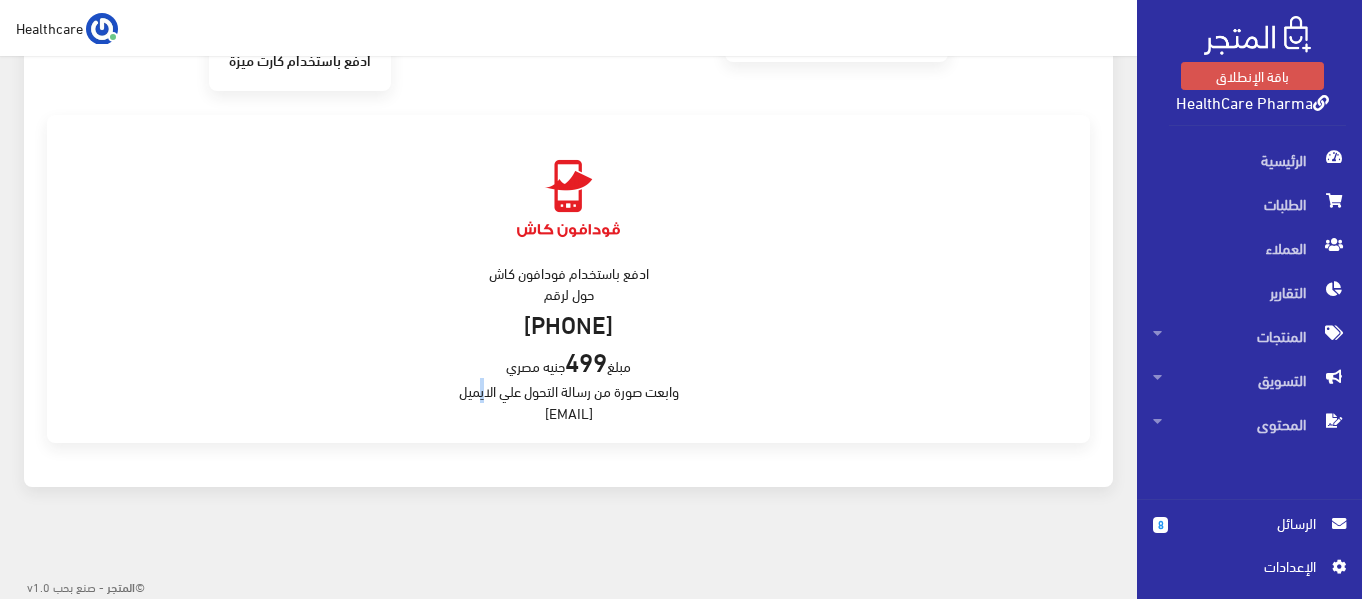 click on "ادفع باستخدام فودافون كاش
حول لرقم
01006900800
مبلغ
499
جنيه مصري
وابعت صورة من رسالة التحول علي الايميل
support@almatjar.store" at bounding box center [568, 279] 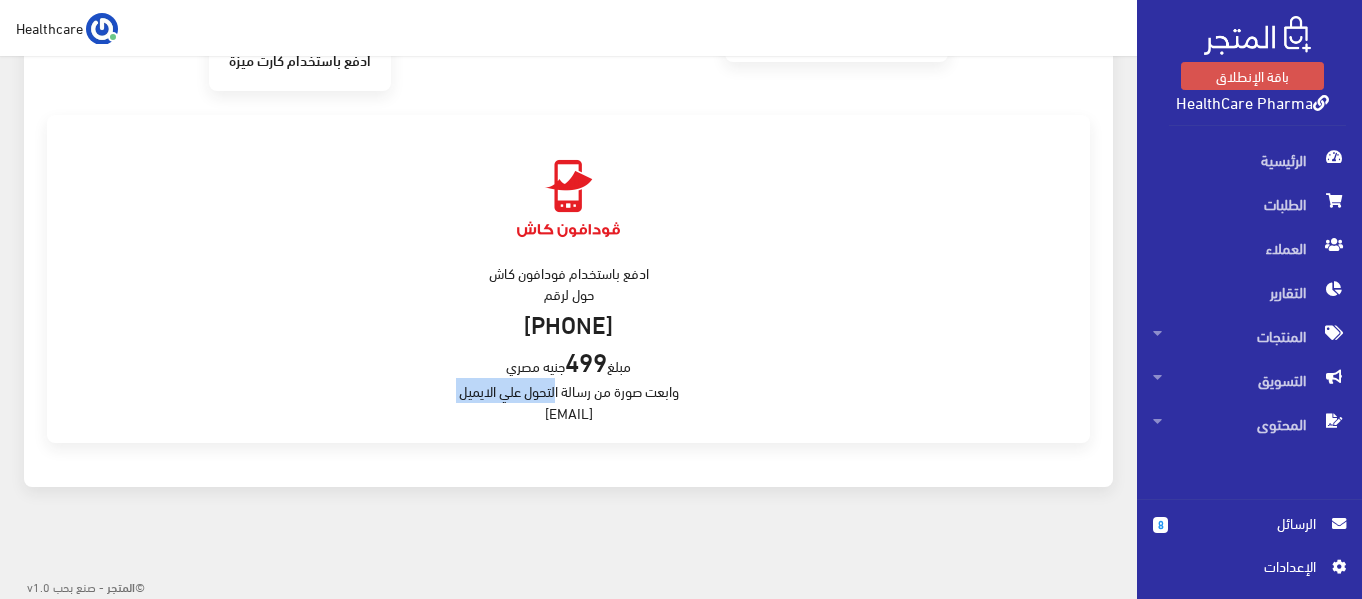 click on "ادفع باستخدام فودافون كاش
حول لرقم
01006900800
مبلغ
499
جنيه مصري
وابعت صورة من رسالة التحول علي الايميل
support@almatjar.store" at bounding box center [568, 279] 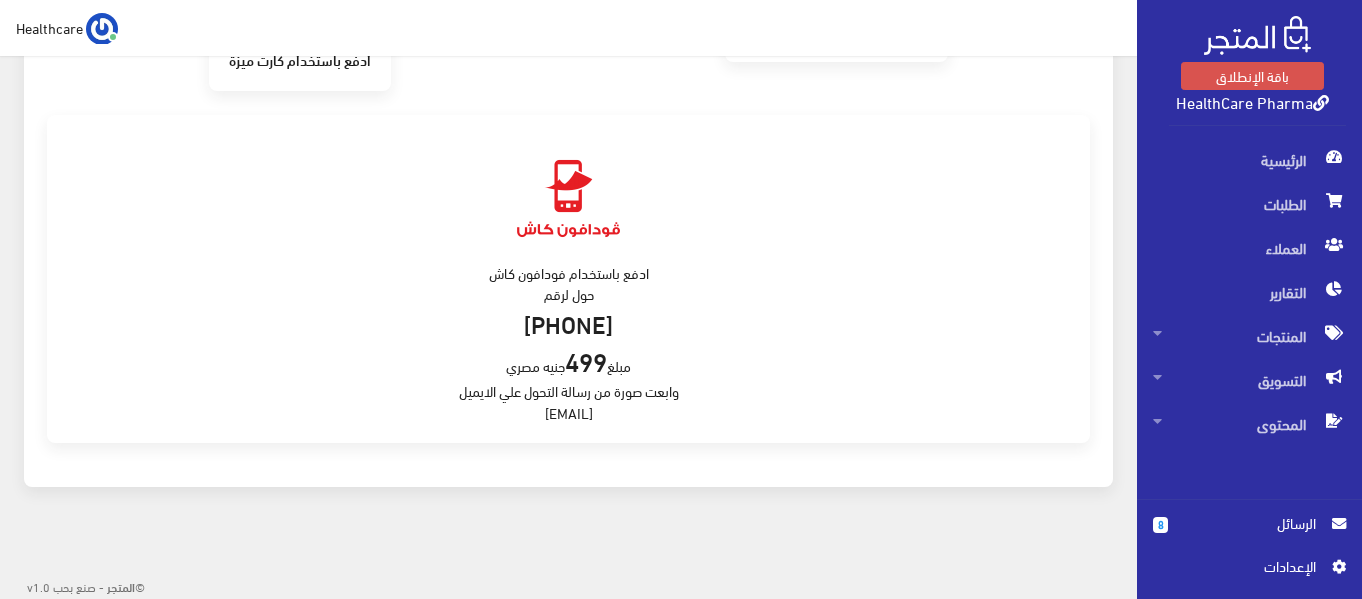 click on "ادفع باستخدام فودافون كاش
حول لرقم
01006900800
مبلغ
499
جنيه مصري
وابعت صورة من رسالة التحول علي الايميل
support@almatjar.store" at bounding box center [568, 279] 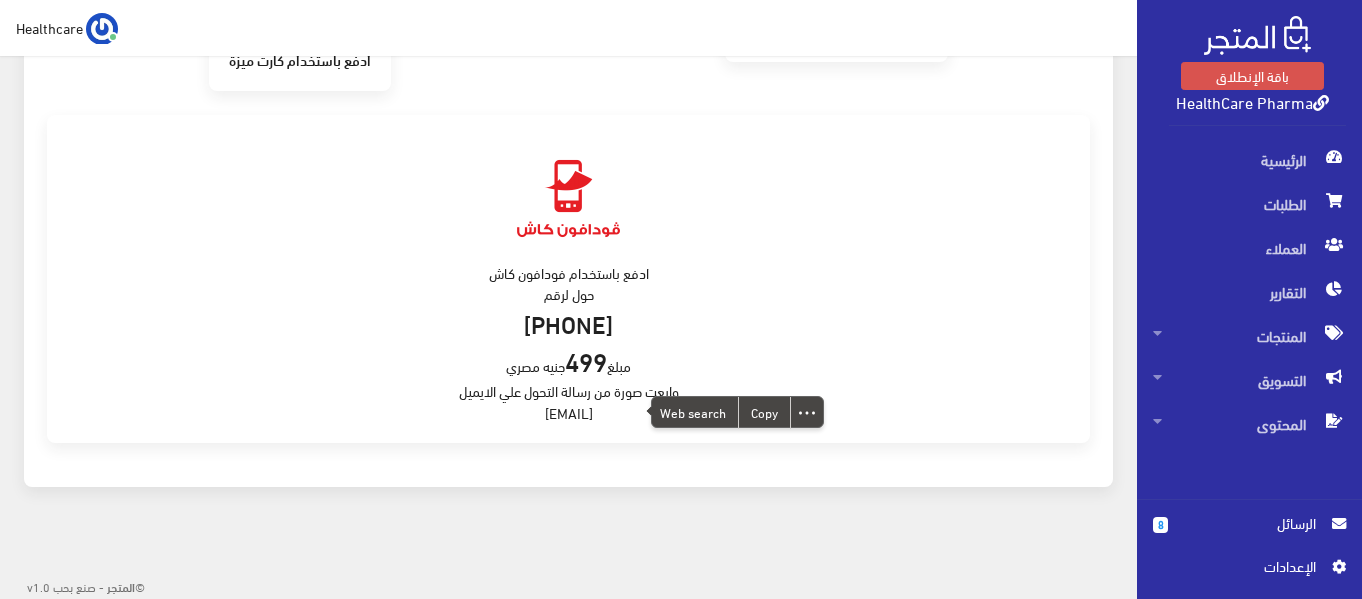 click on "ادفع باستخدام فودافون كاش
حول لرقم
01006900800
مبلغ
499
جنيه مصري
وابعت صورة من رسالة التحول علي الايميل
support@almatjar.store" at bounding box center [568, 279] 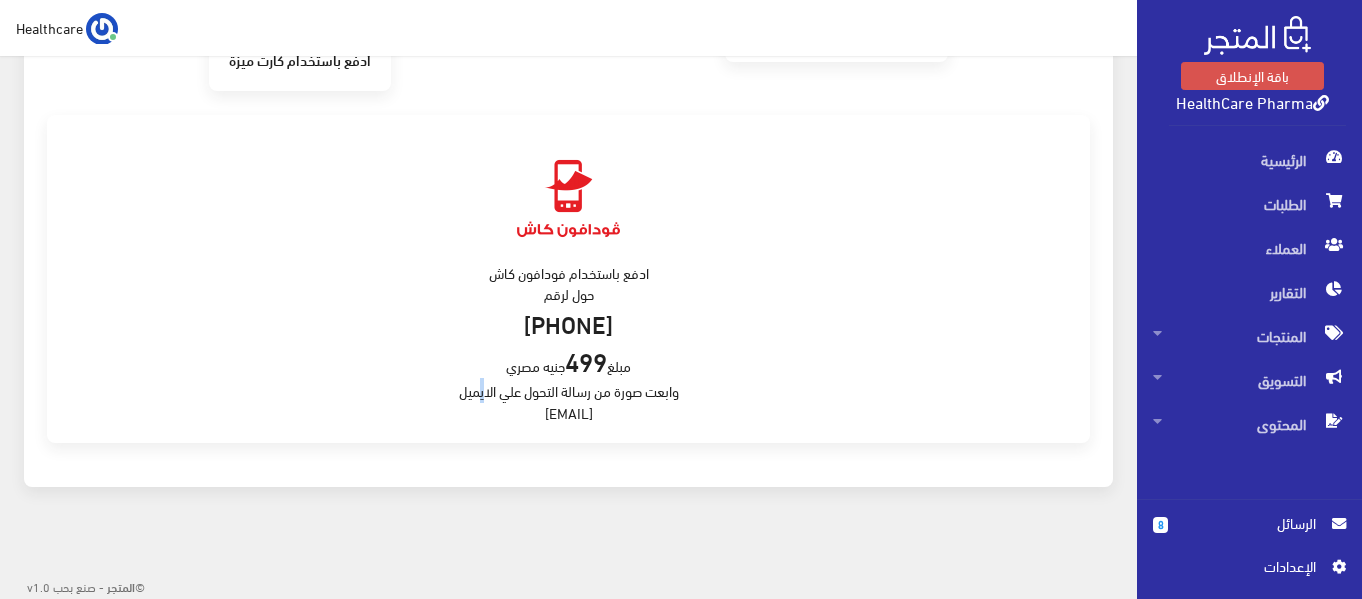 click on "ادفع باستخدام فودافون كاش
حول لرقم
01006900800
مبلغ
499
جنيه مصري
وابعت صورة من رسالة التحول علي الايميل
support@almatjar.store" at bounding box center [568, 279] 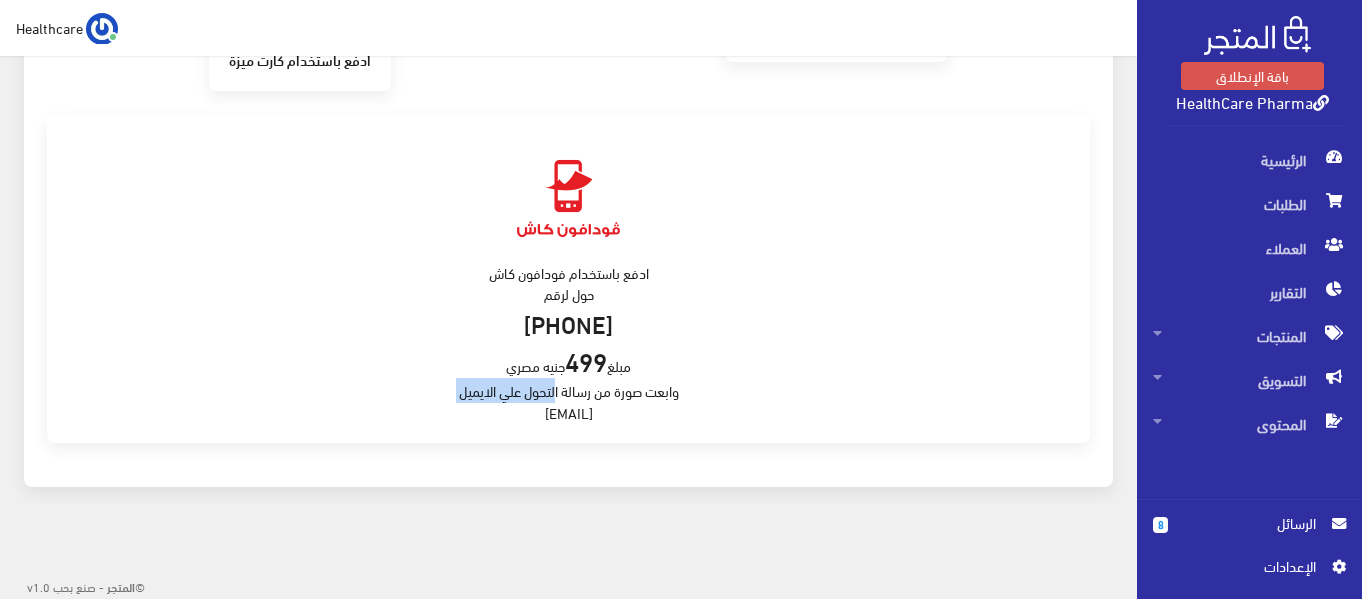 click on "ادفع باستخدام فودافون كاش
حول لرقم
01006900800
مبلغ
499
جنيه مصري
وابعت صورة من رسالة التحول علي الايميل
support@almatjar.store" at bounding box center [568, 279] 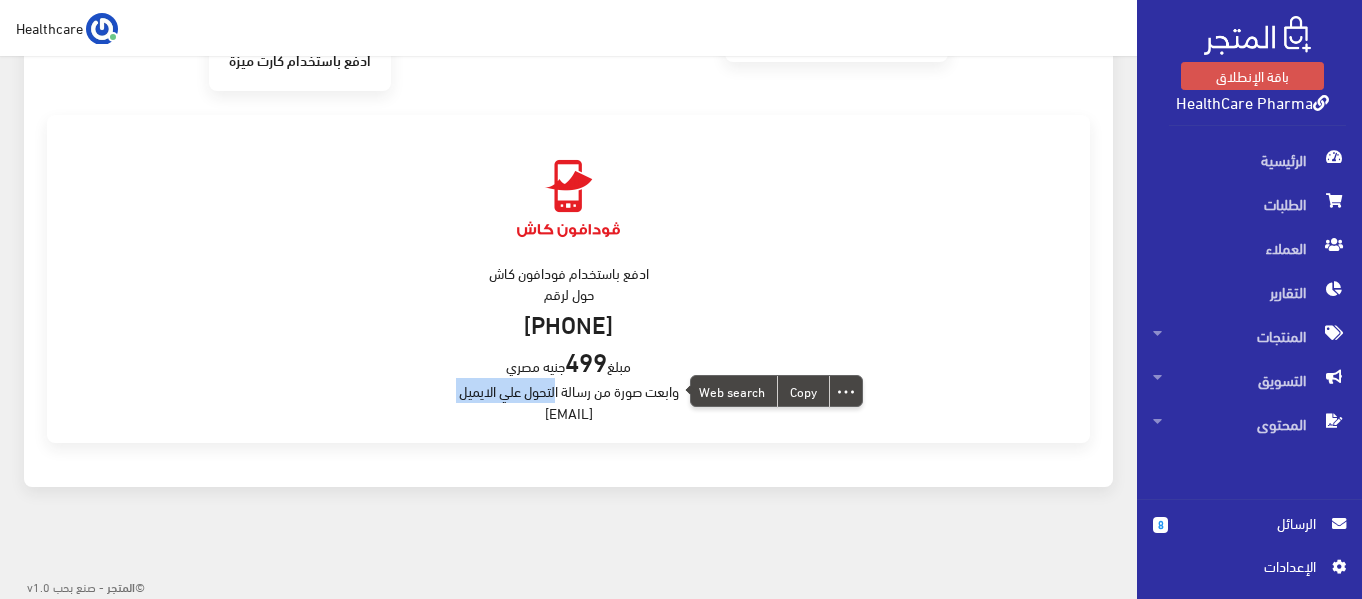click on "ادفع باستخدام فودافون كاش
حول لرقم
01006900800
مبلغ
499
جنيه مصري
وابعت صورة من رسالة التحول علي الايميل
support@almatjar.store" at bounding box center (568, 279) 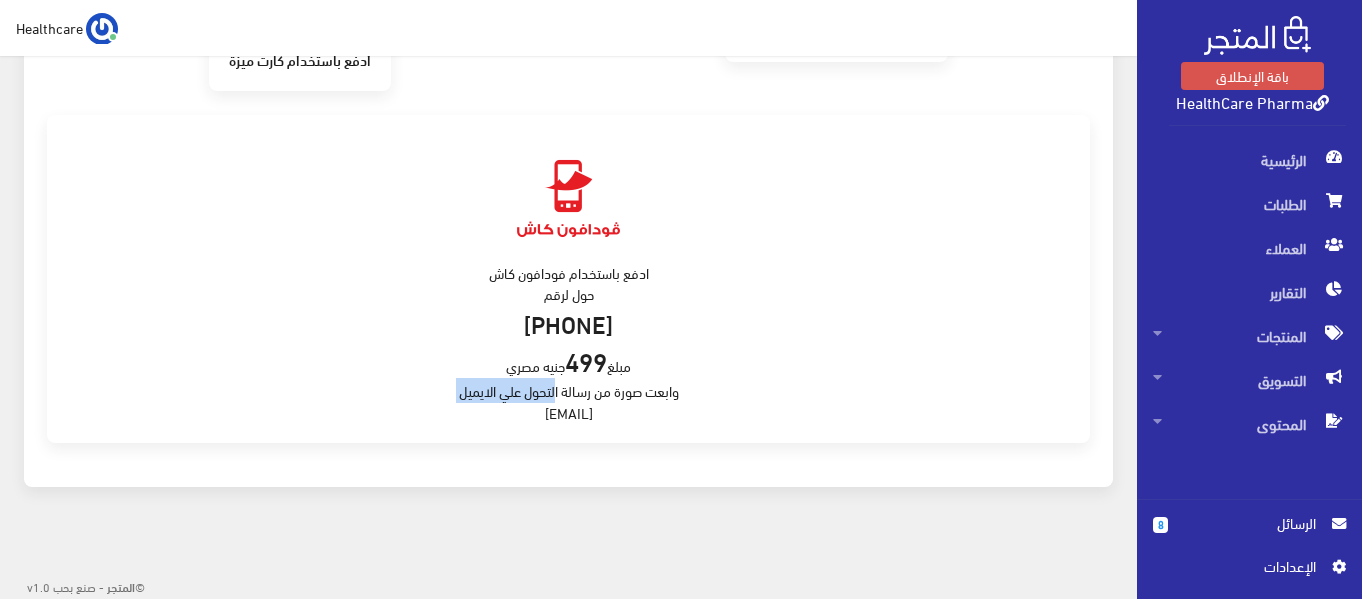 click on "ادفع باستخدام فودافون كاش
حول لرقم
01006900800
مبلغ
499
جنيه مصري
وابعت صورة من رسالة التحول علي الايميل
support@almatjar.store" at bounding box center (568, 279) 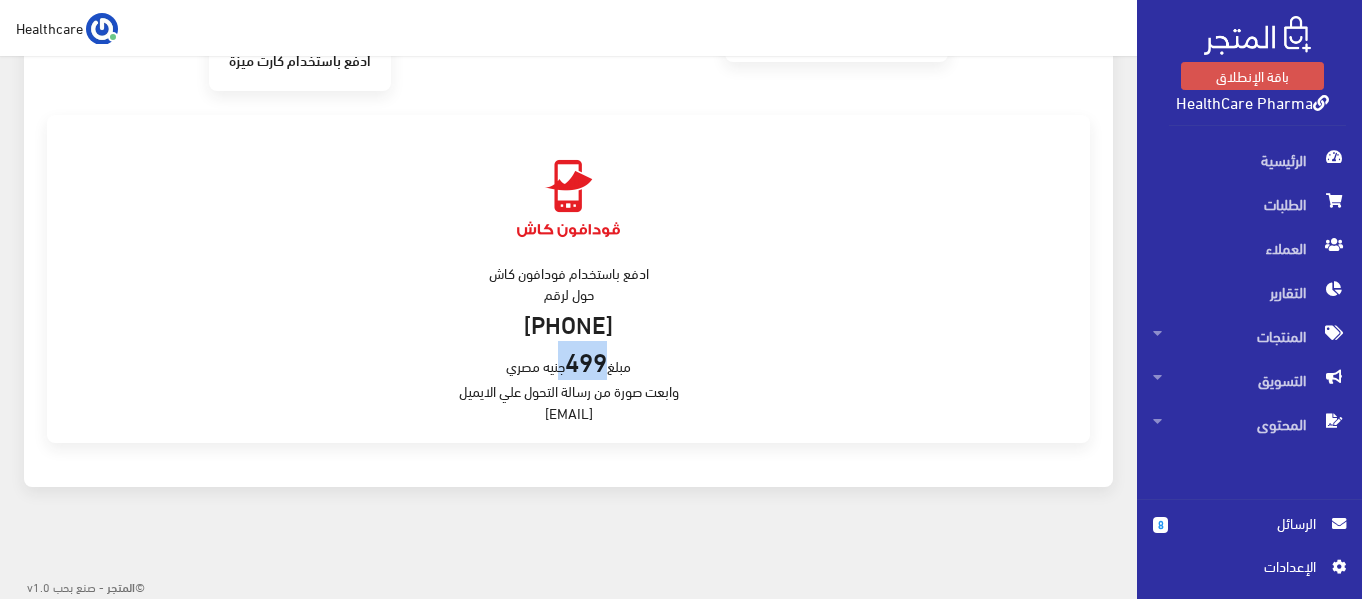 click on "499" at bounding box center (586, 360) 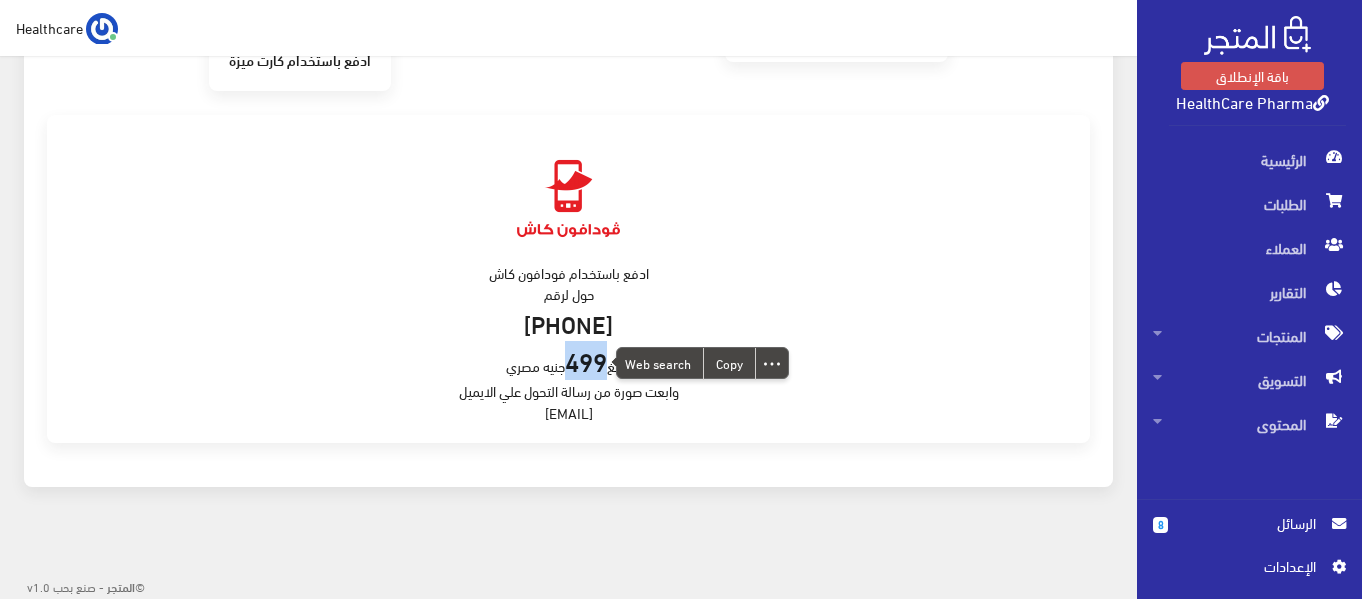 click on "499" at bounding box center (586, 360) 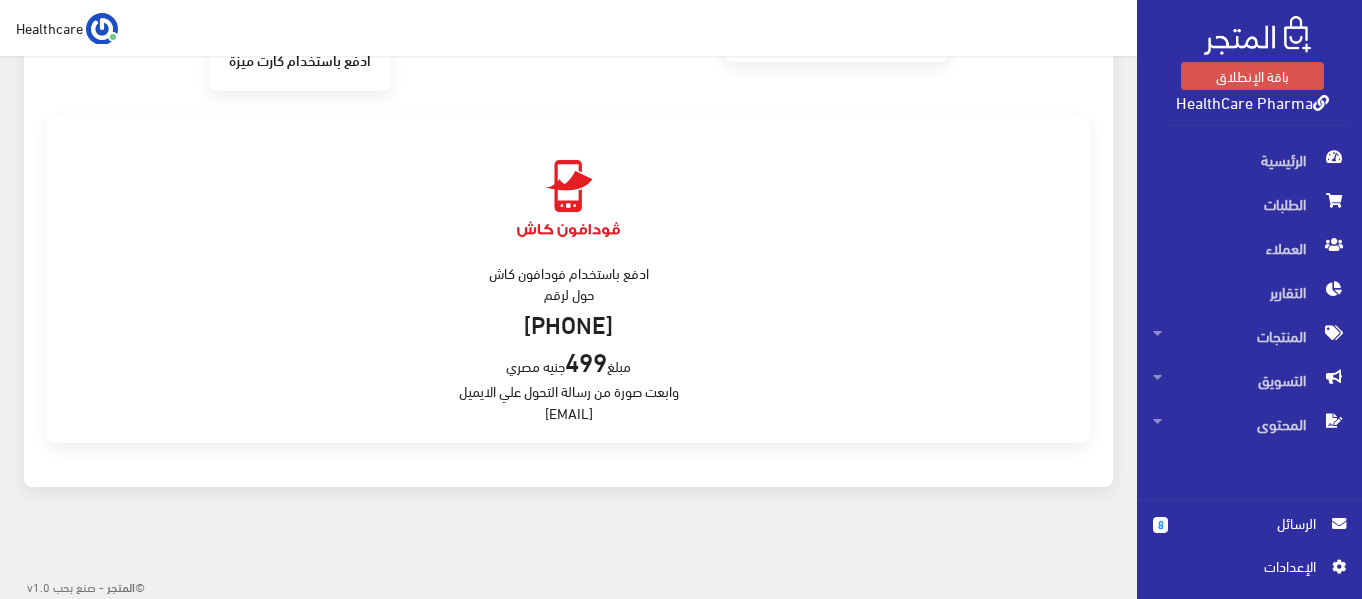 click on "01006900800" at bounding box center (568, 322) 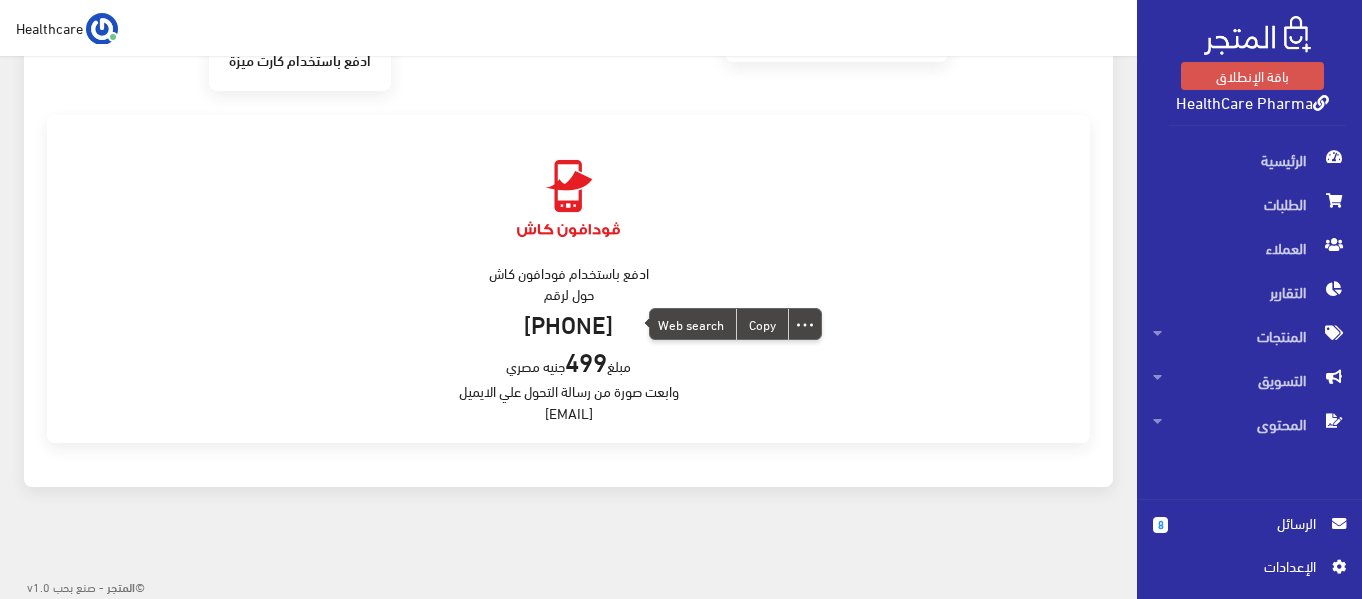 click on "ادفع باستخدام فودافون كاش
حول لرقم
01006900800
مبلغ
499
جنيه مصري
وابعت صورة من رسالة التحول علي الايميل
support@almatjar.store" at bounding box center (568, 279) 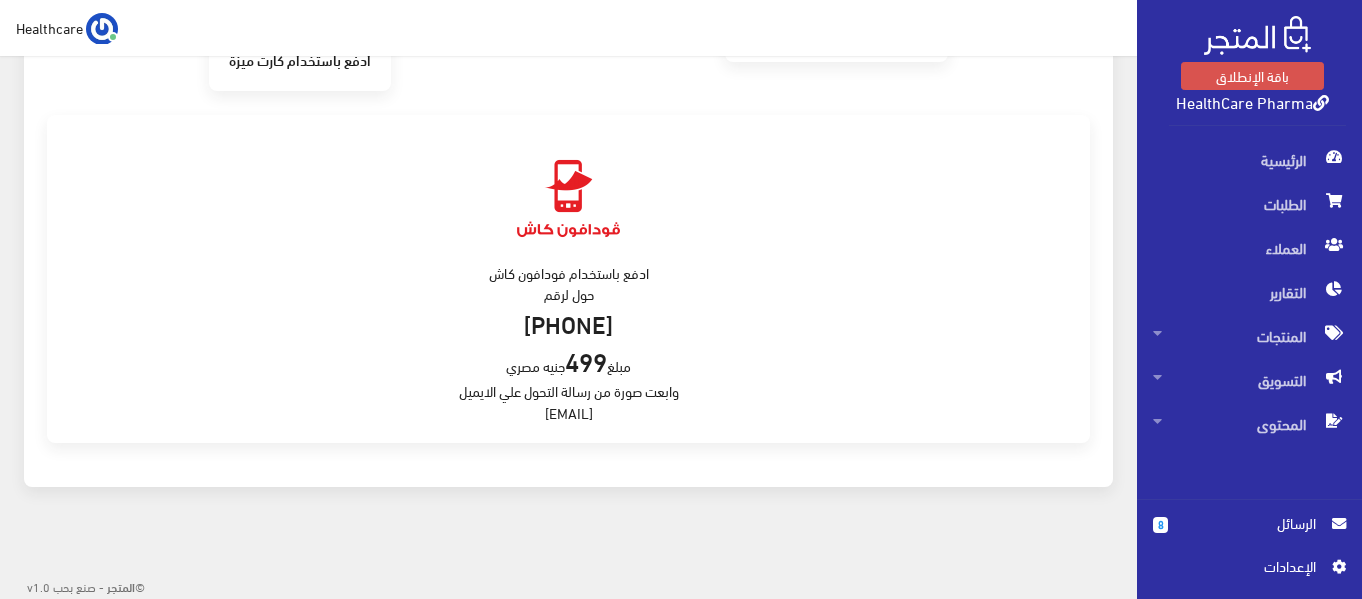 click on "ادفع باستخدام فودافون كاش
حول لرقم
01006900800
مبلغ
499
جنيه مصري
وابعت صورة من رسالة التحول علي الايميل
support@almatjar.store" at bounding box center (568, 279) 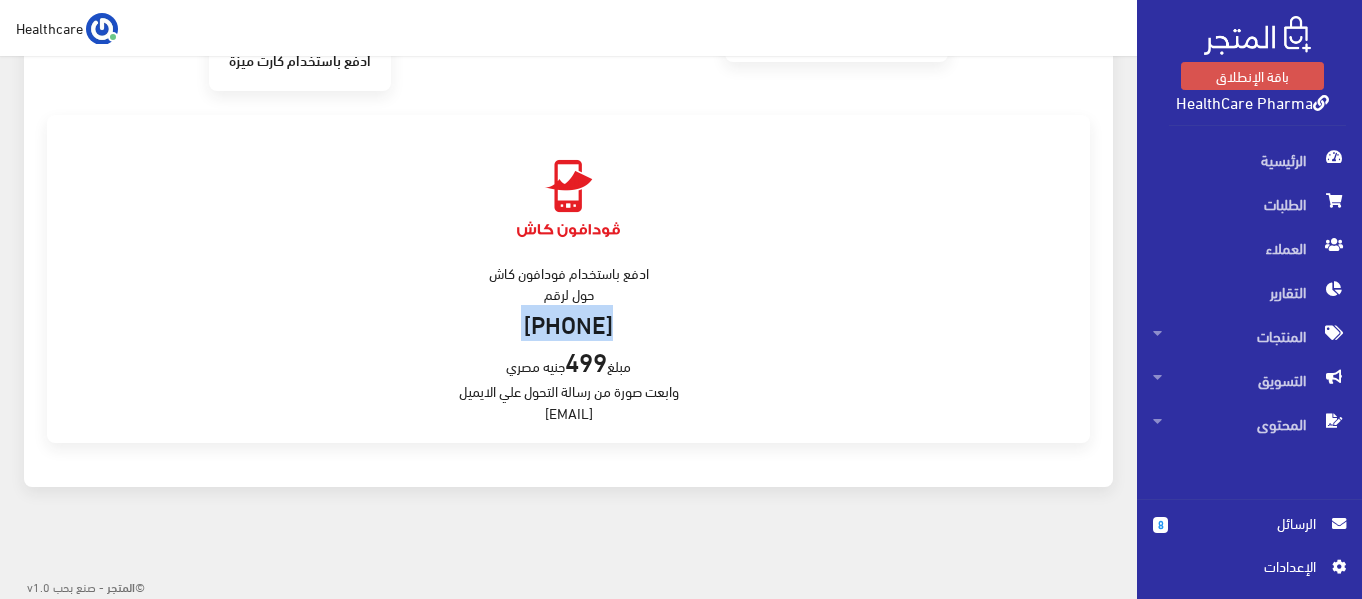 click on "01006900800" at bounding box center (568, 322) 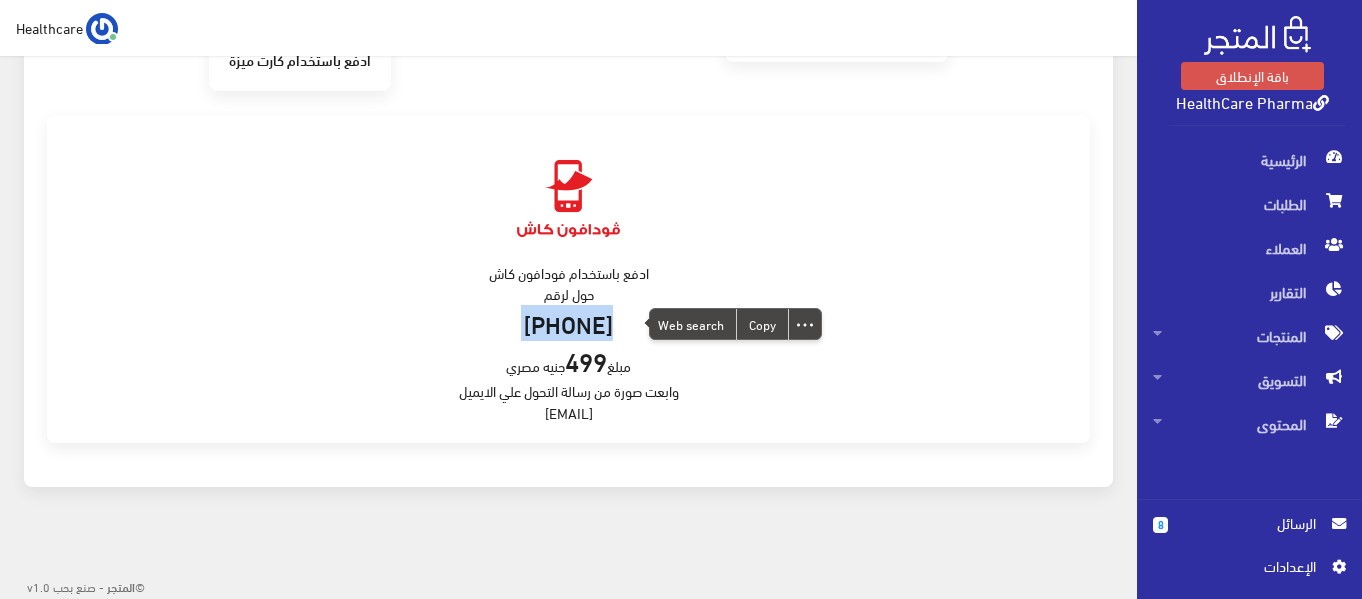 click on "ادفع باستخدام فودافون كاش
حول لرقم
01006900800
مبلغ
499
جنيه مصري
وابعت صورة من رسالة التحول علي الايميل
support@almatjar.store" at bounding box center (568, 279) 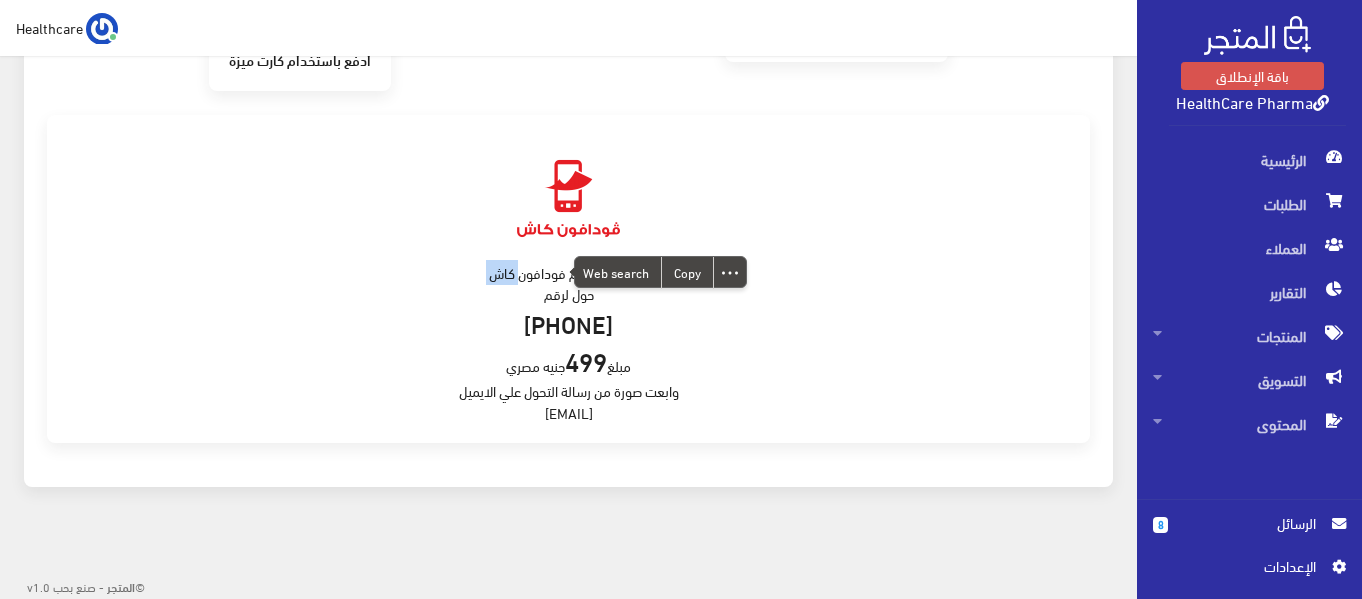 click on "ادفع باستخدام فودافون كاش
حول لرقم
01006900800
مبلغ
499
جنيه مصري
وابعت صورة من رسالة التحول علي الايميل
support@almatjar.store" at bounding box center (568, 279) 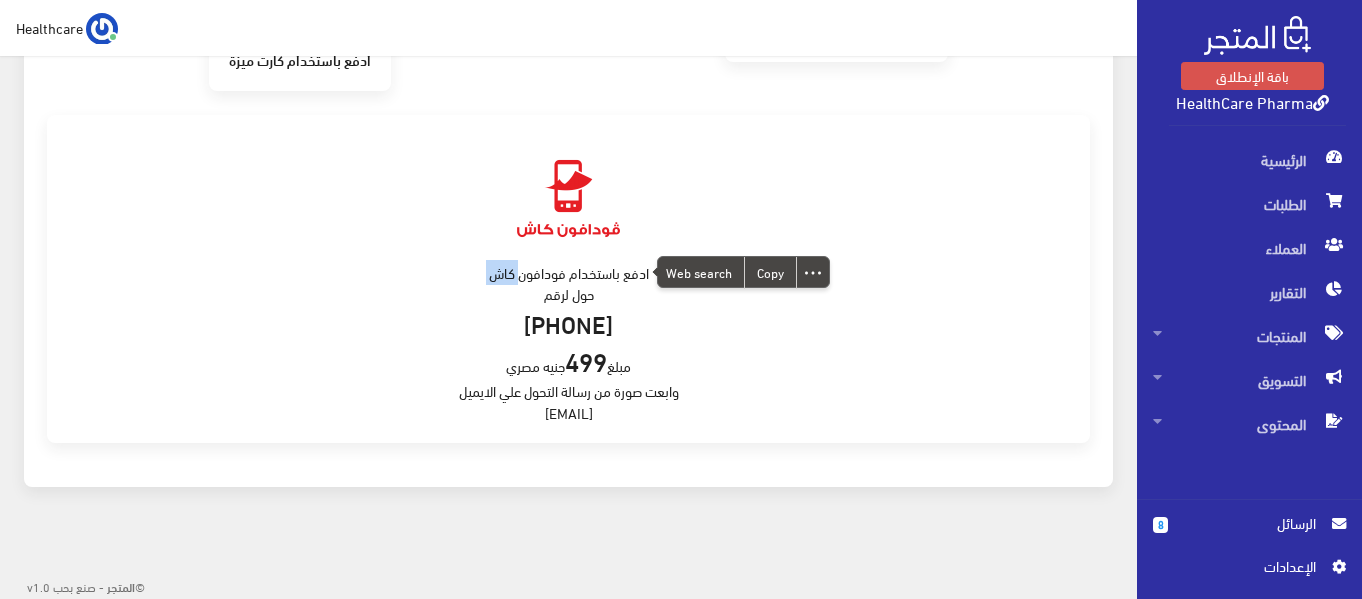 click on "ادفع باستخدام فودافون كاش
حول لرقم
01006900800
مبلغ
499
جنيه مصري
وابعت صورة من رسالة التحول علي الايميل
support@almatjar.store" at bounding box center (568, 279) 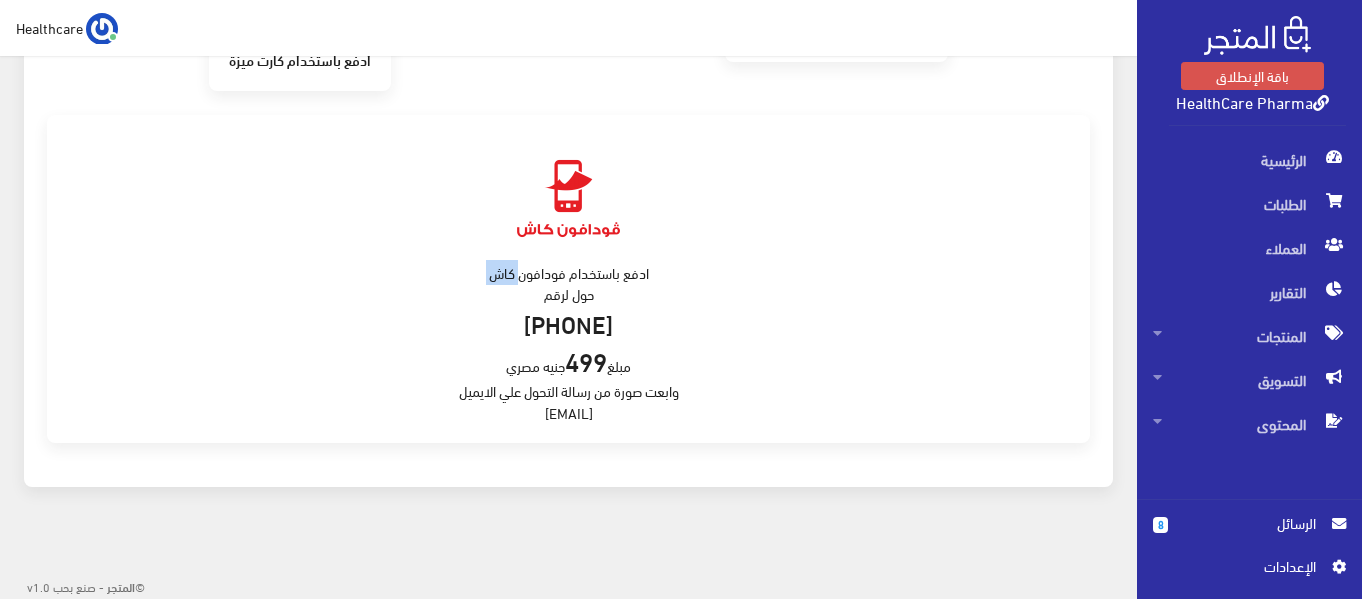 click on "ادفع باستخدام فودافون كاش
حول لرقم
01006900800
مبلغ
499
جنيه مصري
وابعت صورة من رسالة التحول علي الايميل
support@almatjar.store" at bounding box center [568, 279] 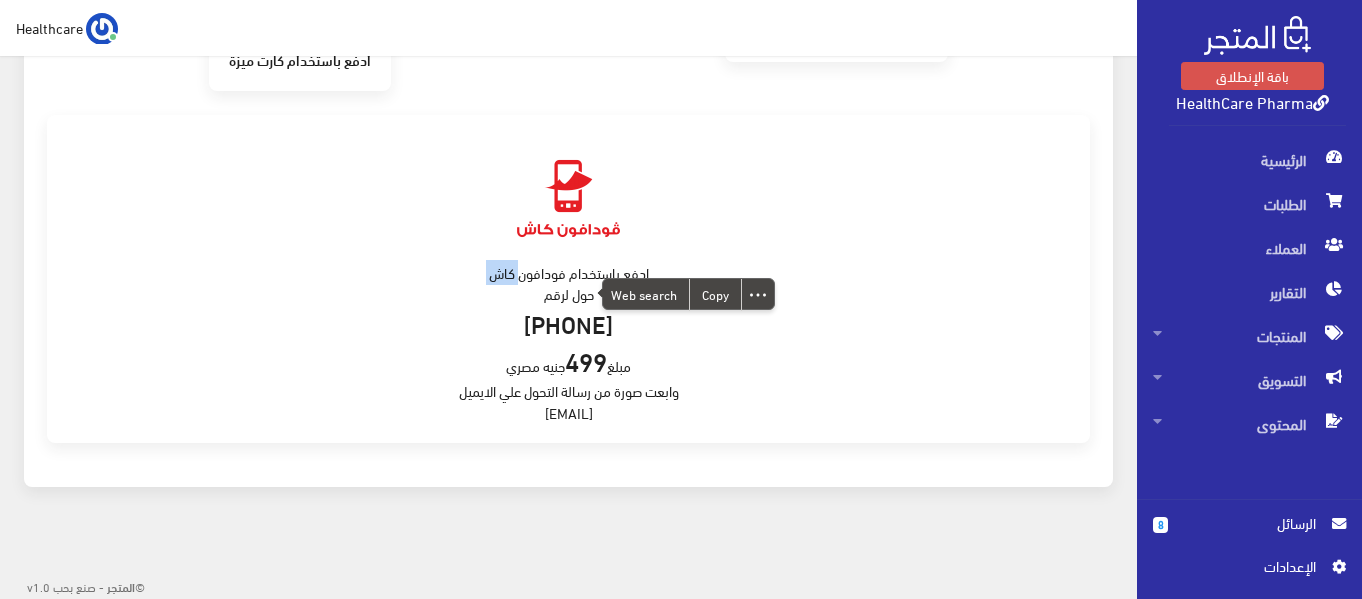 click on "ادفع باستخدام فودافون كاش
حول لرقم
01006900800
مبلغ
499
جنيه مصري
وابعت صورة من رسالة التحول علي الايميل
support@almatjar.store" at bounding box center (568, 279) 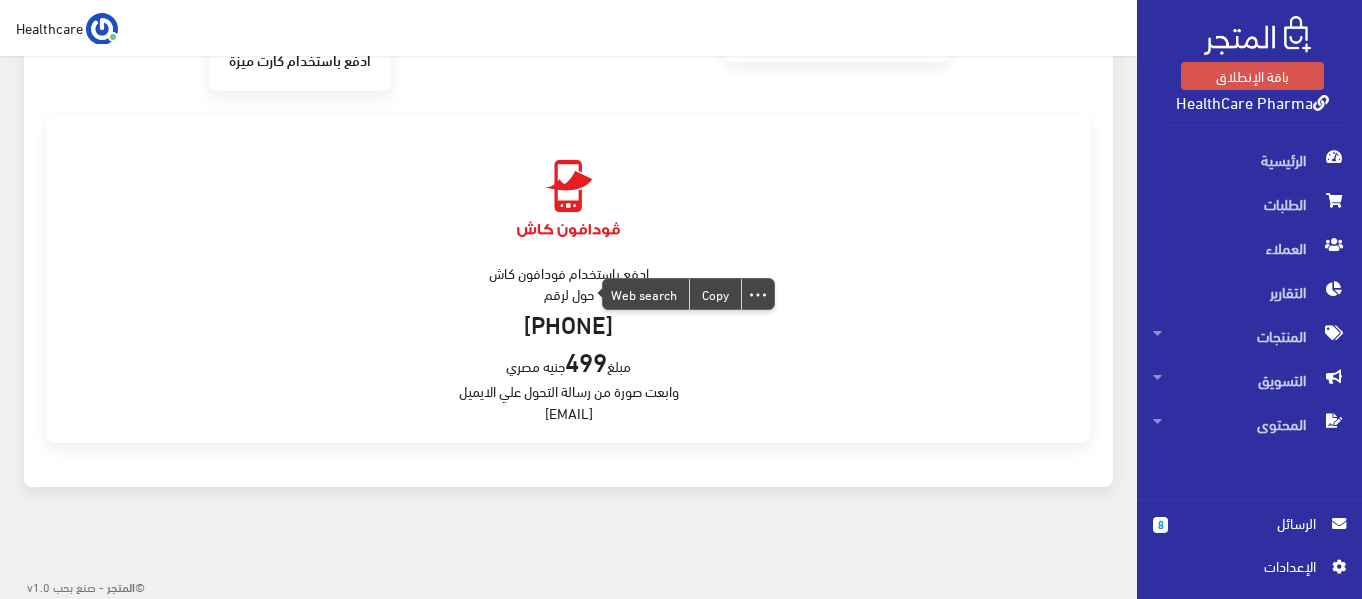 click on "ادفع باستخدام فودافون كاش
حول لرقم
01006900800
مبلغ
499
جنيه مصري
وابعت صورة من رسالة التحول علي الايميل
support@almatjar.store" at bounding box center (568, 279) 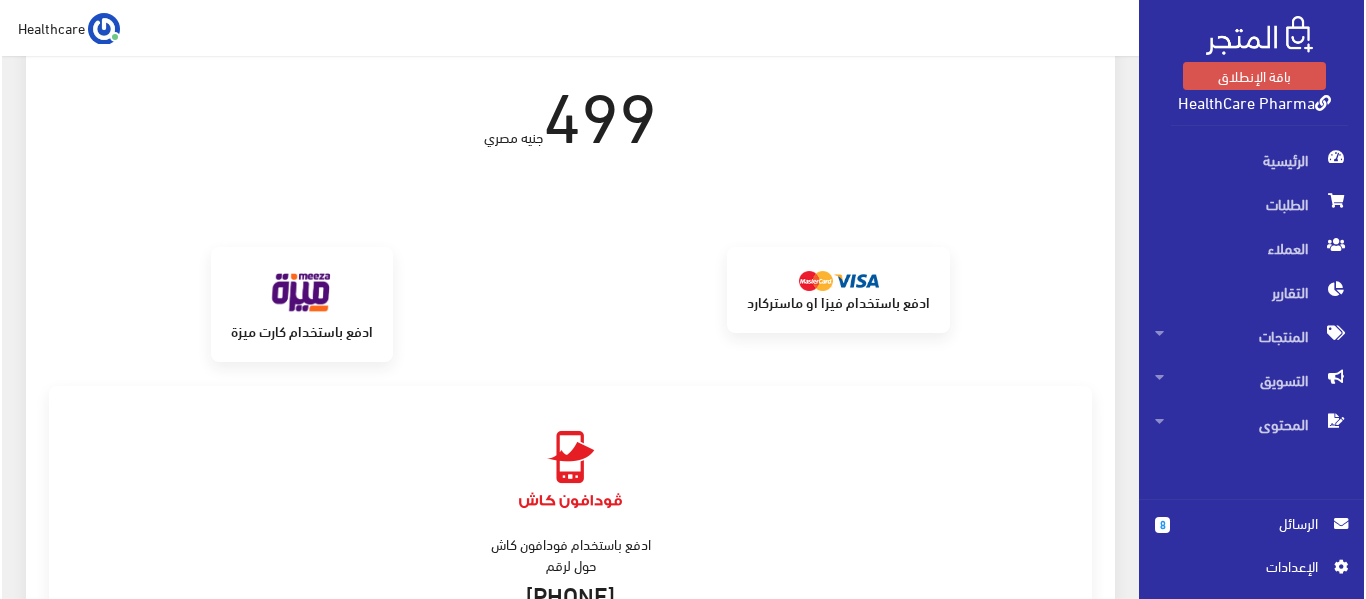 scroll, scrollTop: 374, scrollLeft: 0, axis: vertical 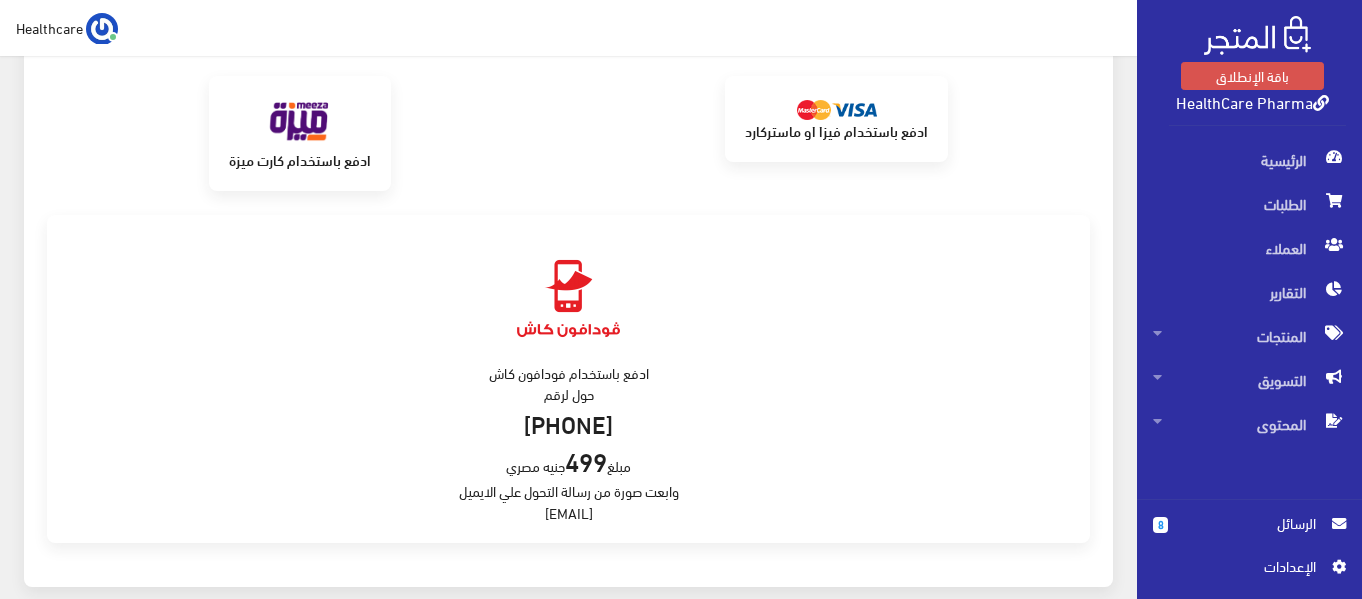 click on "ادفع باستخدام فيزا او ماستركارد" at bounding box center [836, 130] 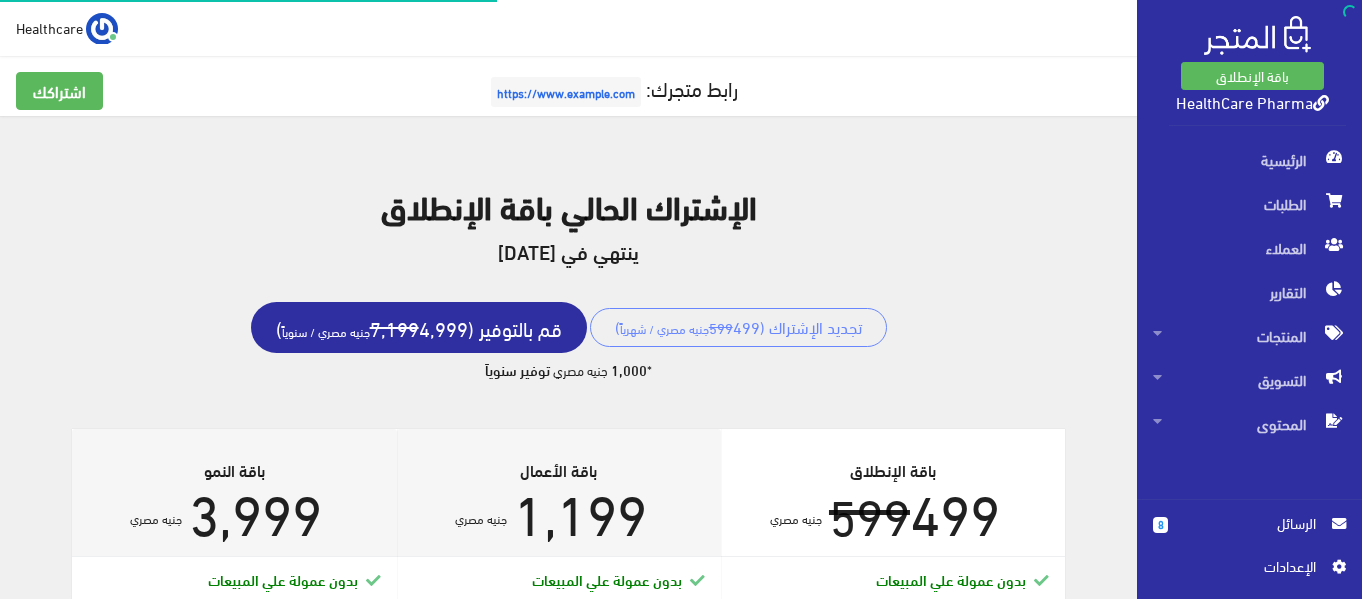 scroll, scrollTop: 0, scrollLeft: 0, axis: both 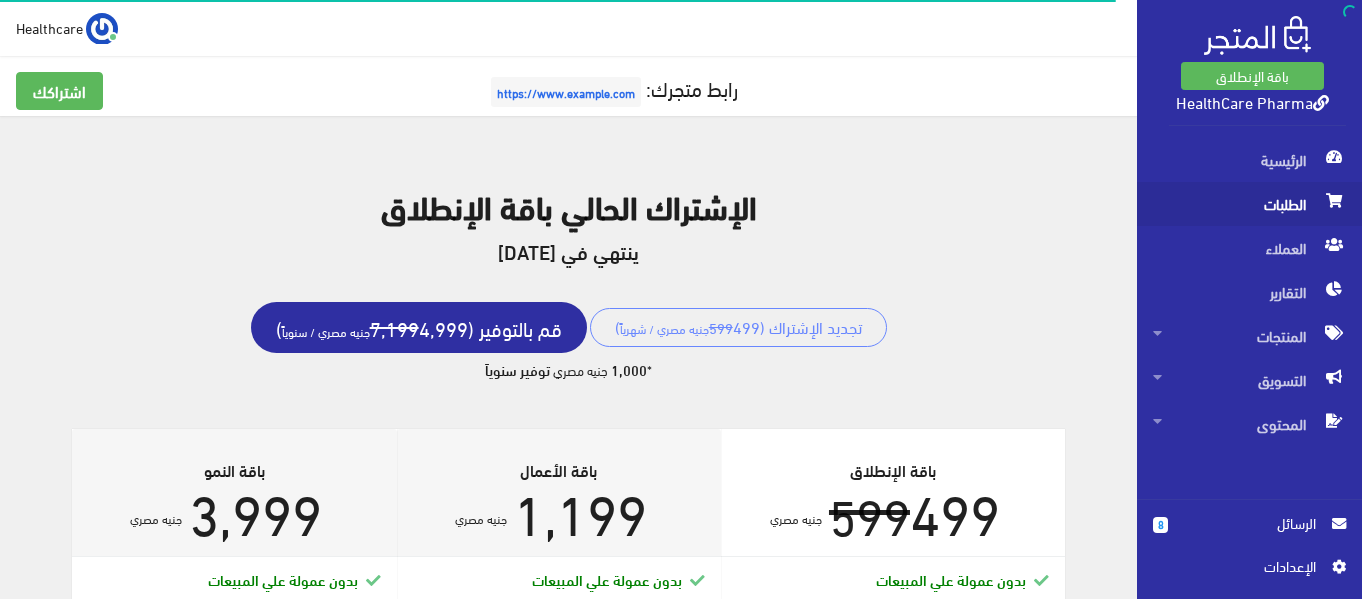 click on "الطلبات" at bounding box center (1249, 204) 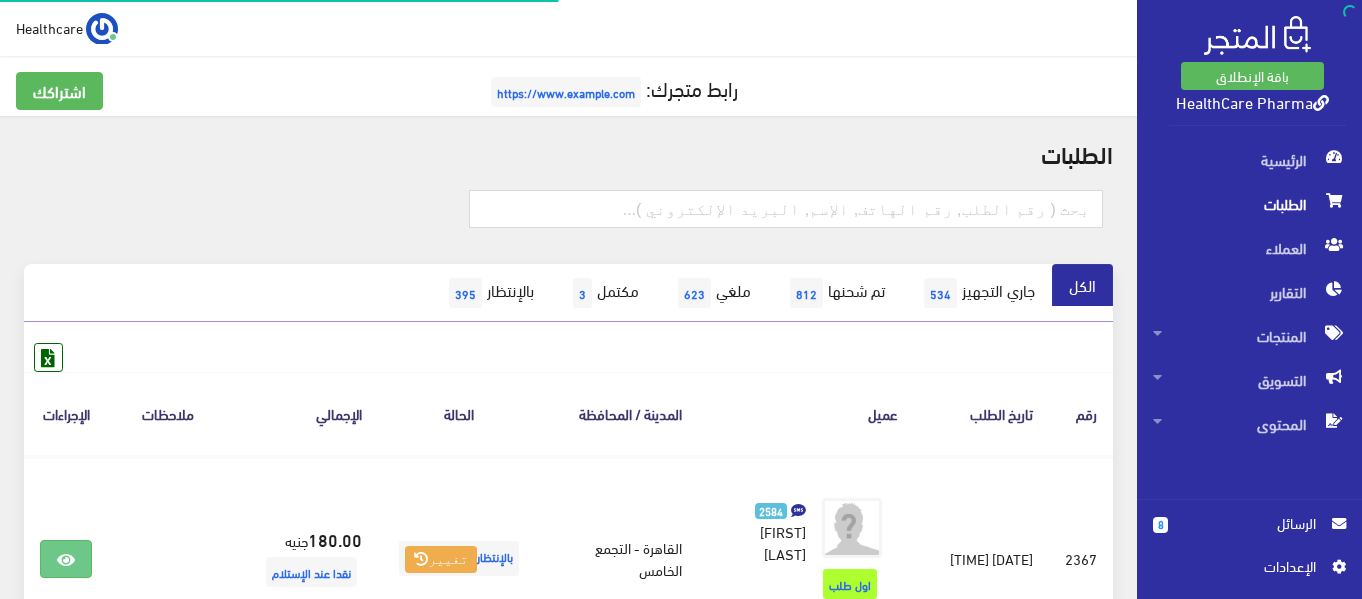 click on "الطلبات" at bounding box center [568, 153] 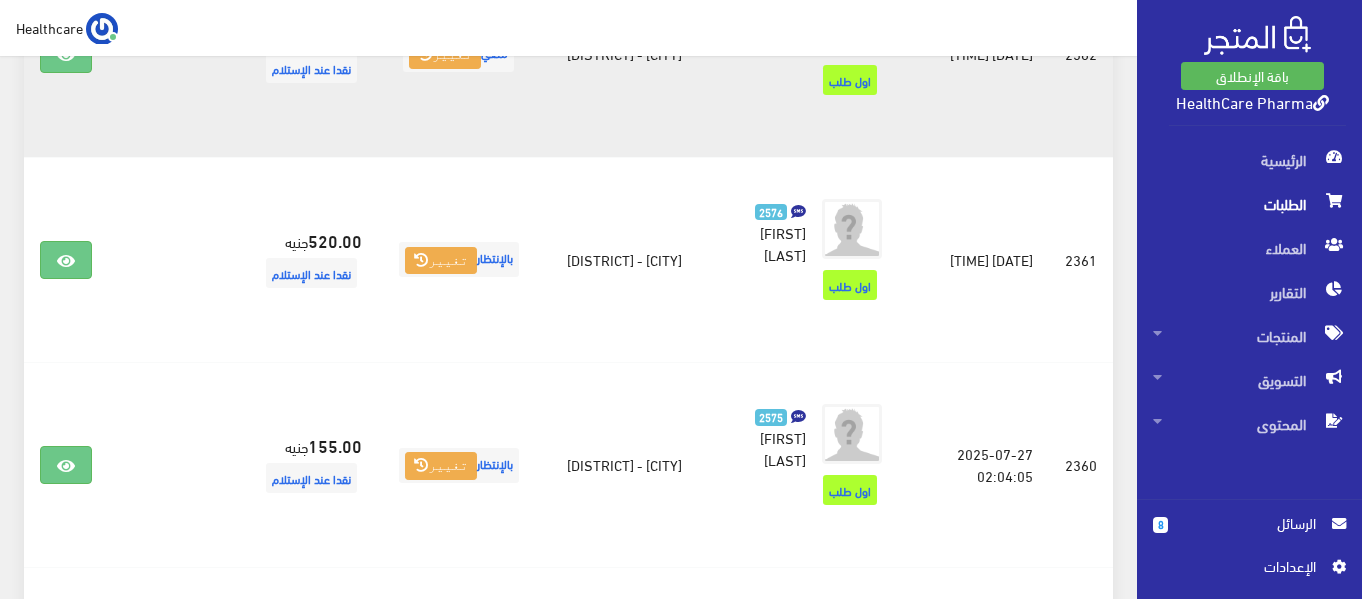 scroll, scrollTop: 1900, scrollLeft: 0, axis: vertical 